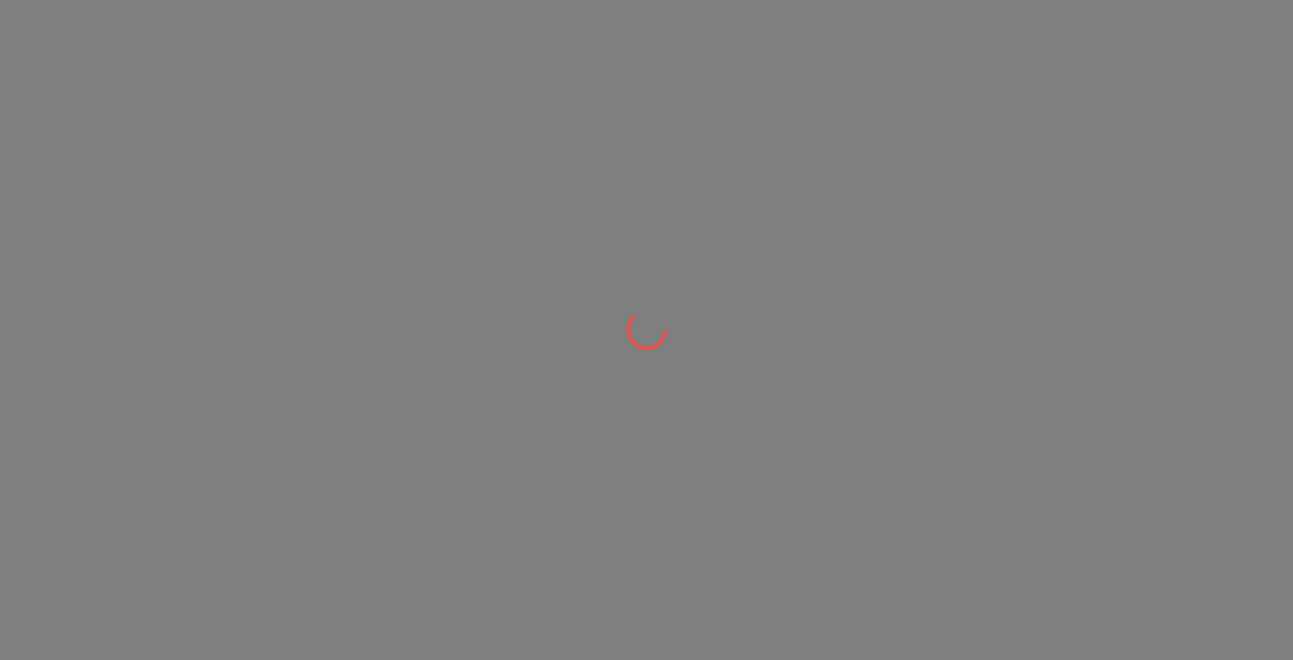 scroll, scrollTop: 0, scrollLeft: 0, axis: both 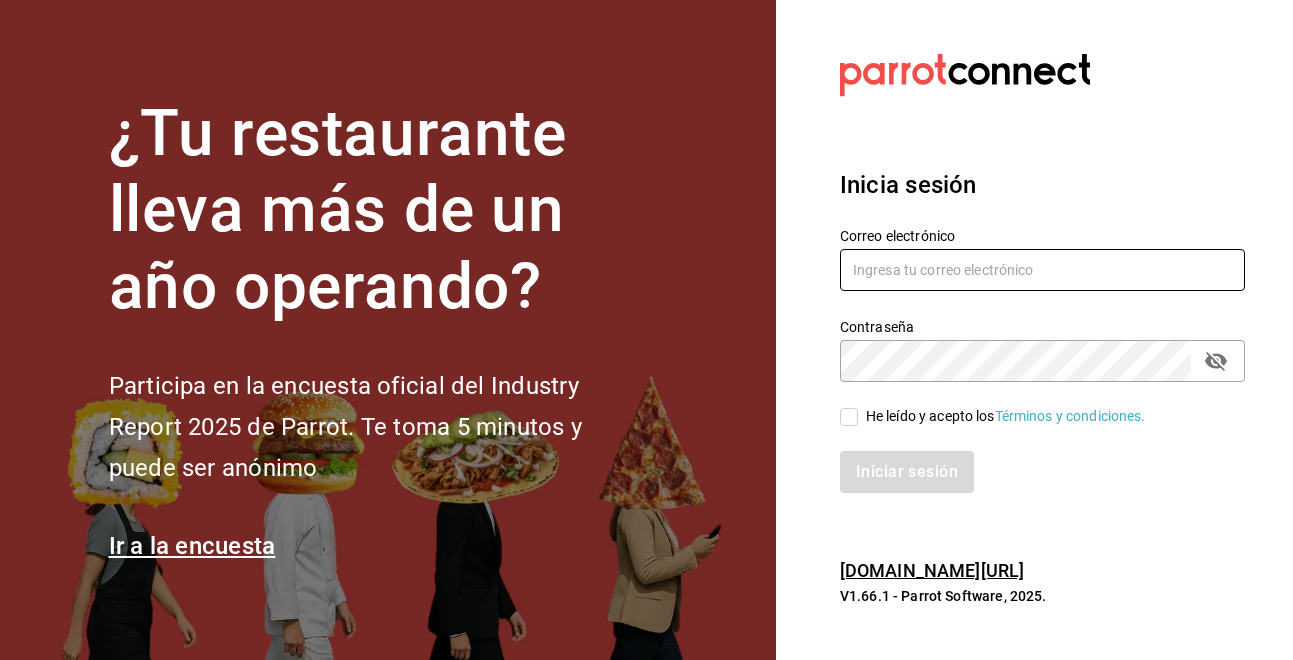 click at bounding box center [1042, 270] 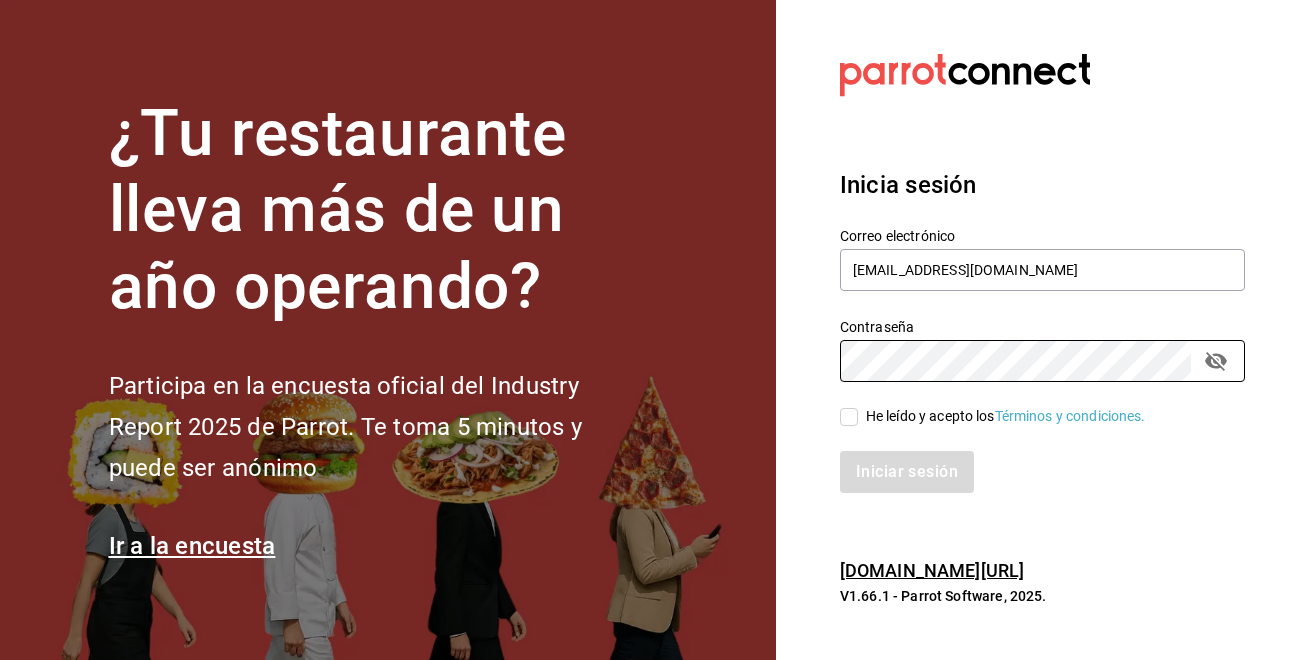 click on "He leído y acepto los  Términos y condiciones." at bounding box center (1002, 416) 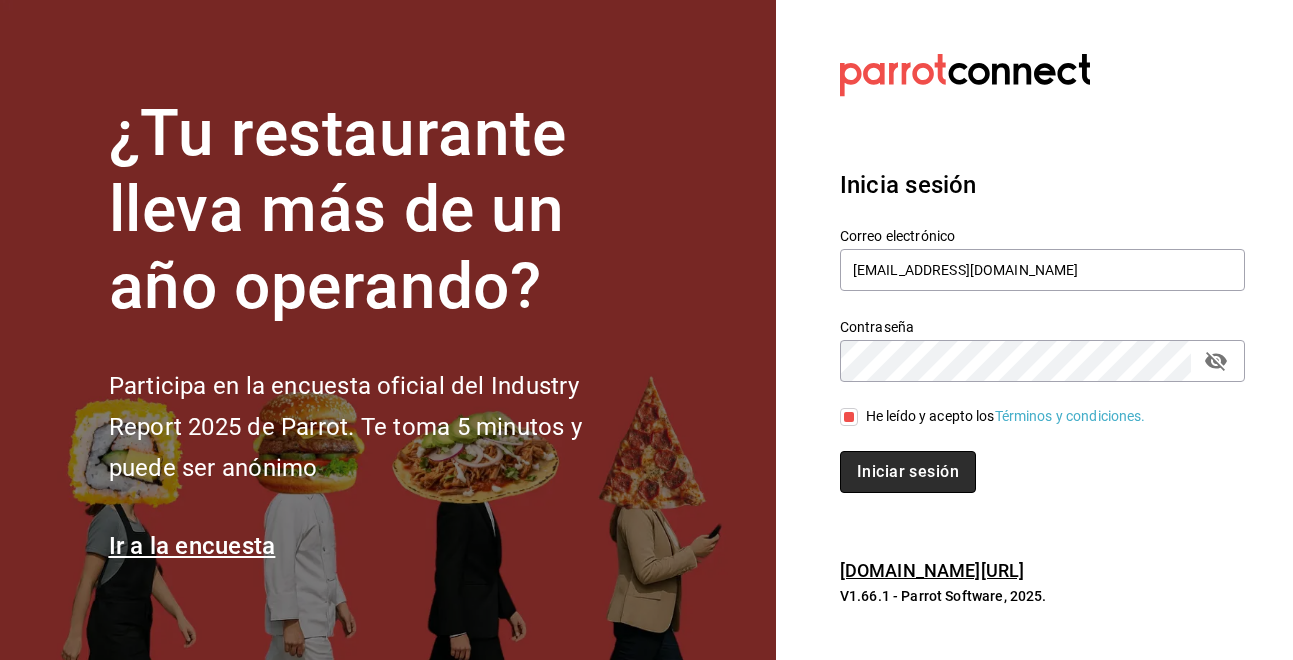 click on "Iniciar sesión" at bounding box center (908, 472) 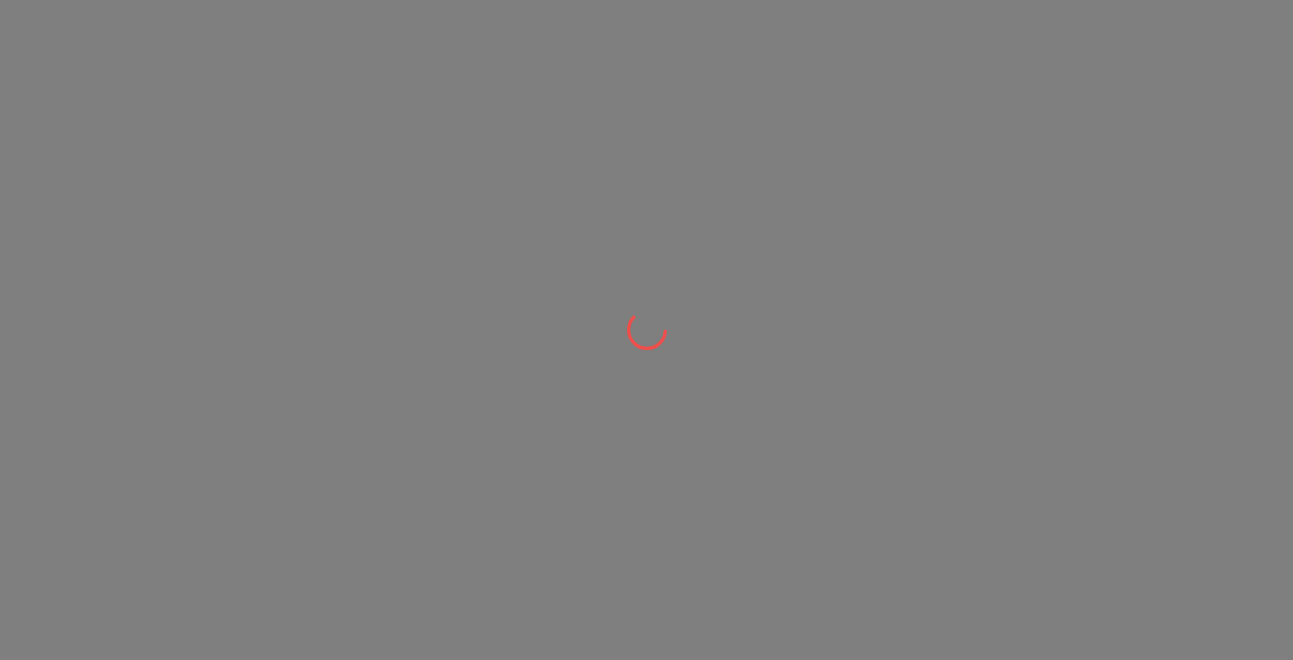 scroll, scrollTop: 0, scrollLeft: 0, axis: both 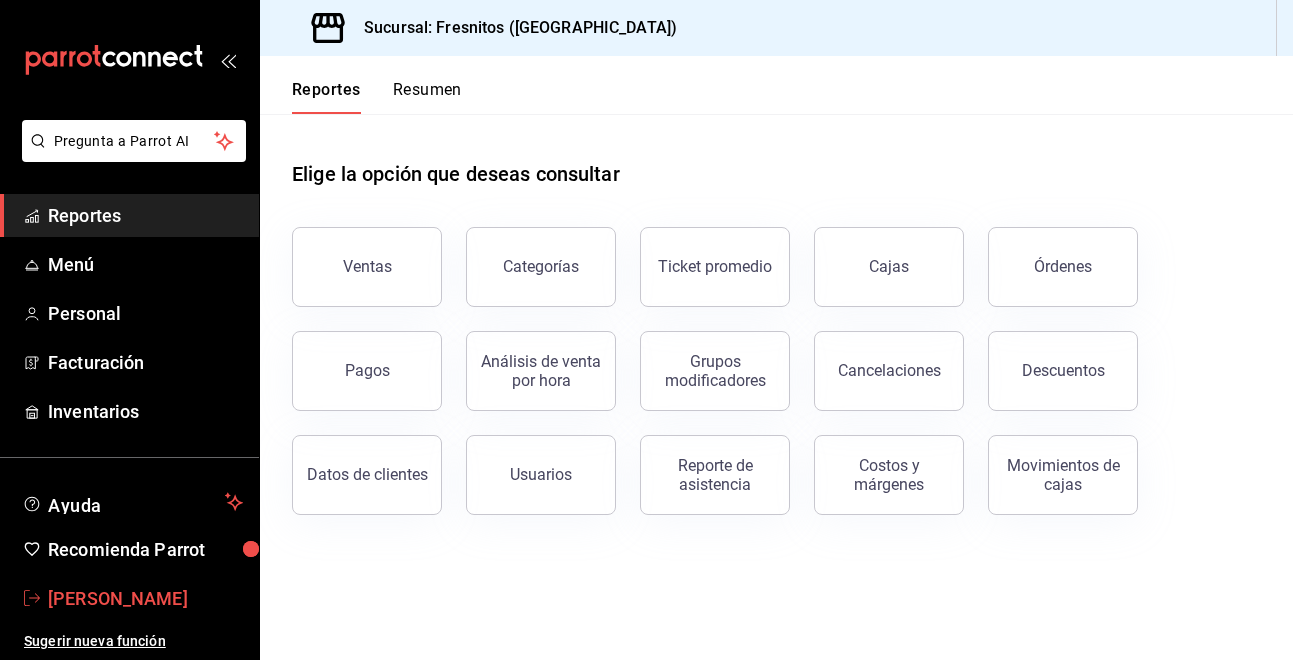 click on "Francisco A Cortes Castro" at bounding box center (145, 598) 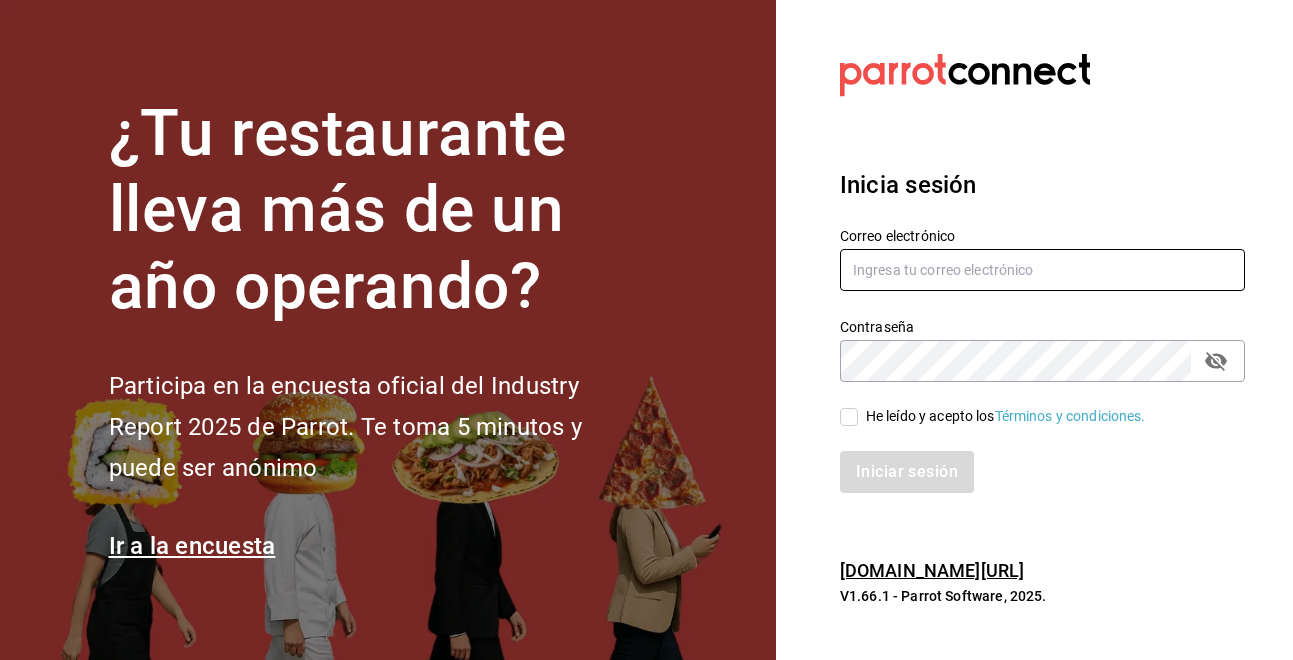 click at bounding box center (1042, 270) 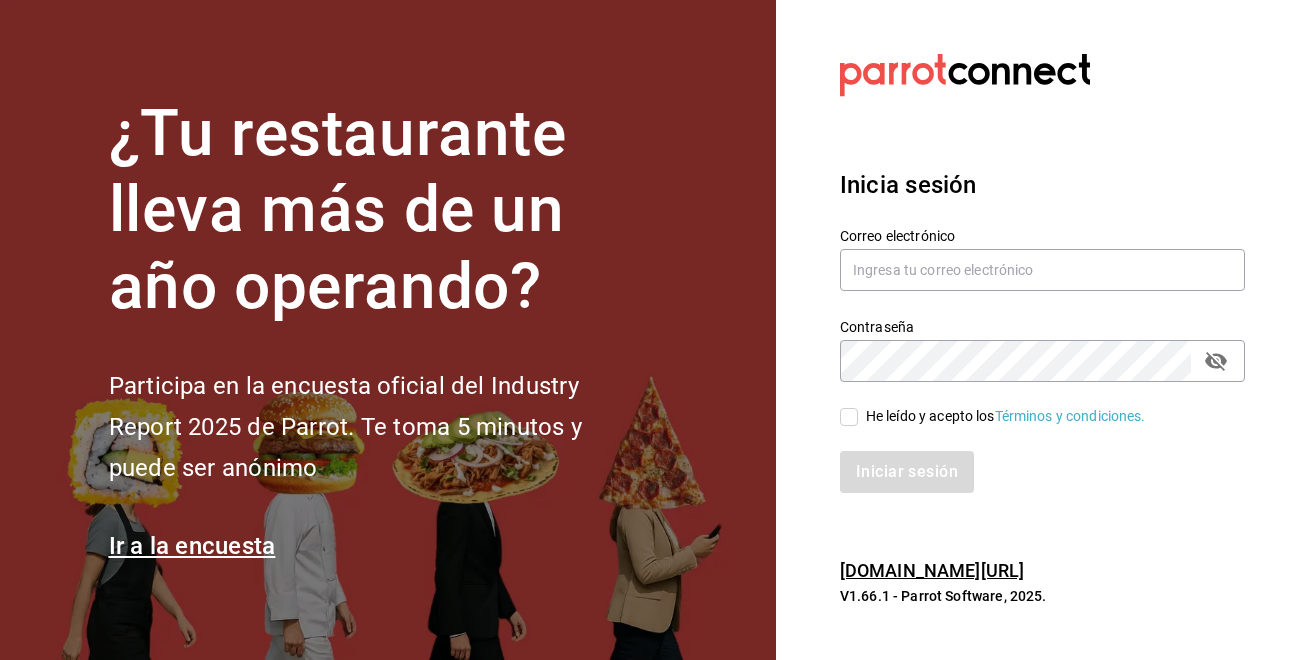 click on "Correo electrónico" at bounding box center (1030, 248) 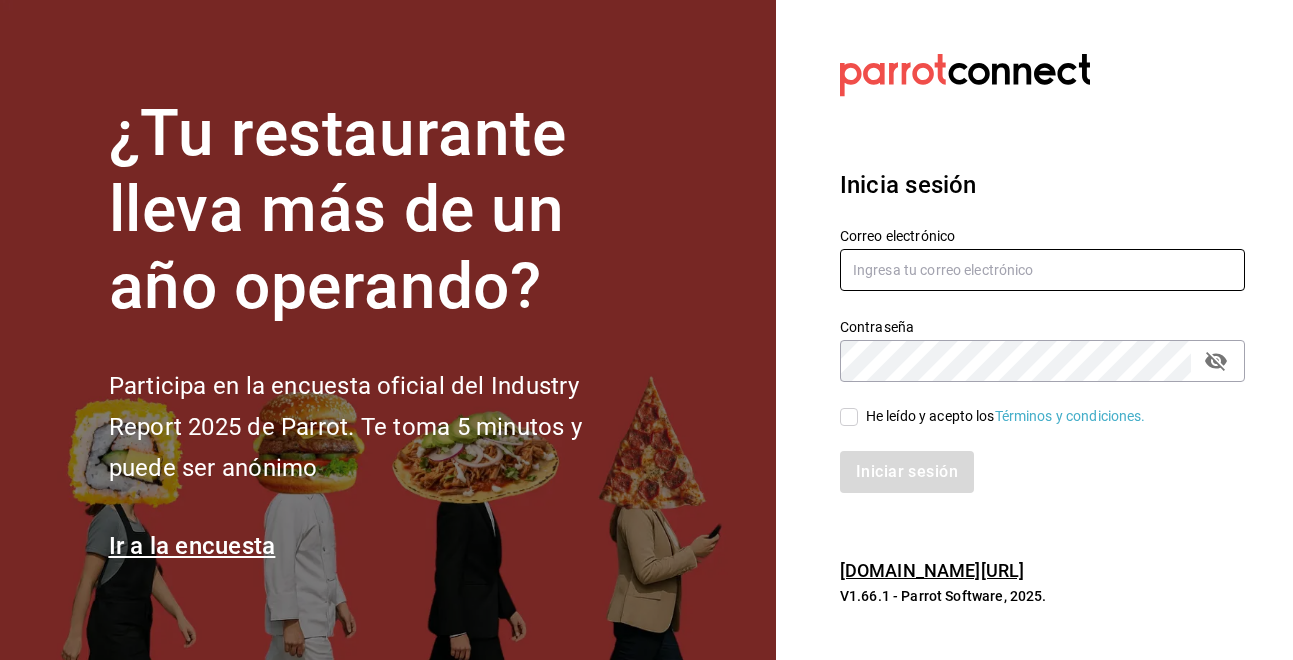 click at bounding box center (1042, 270) 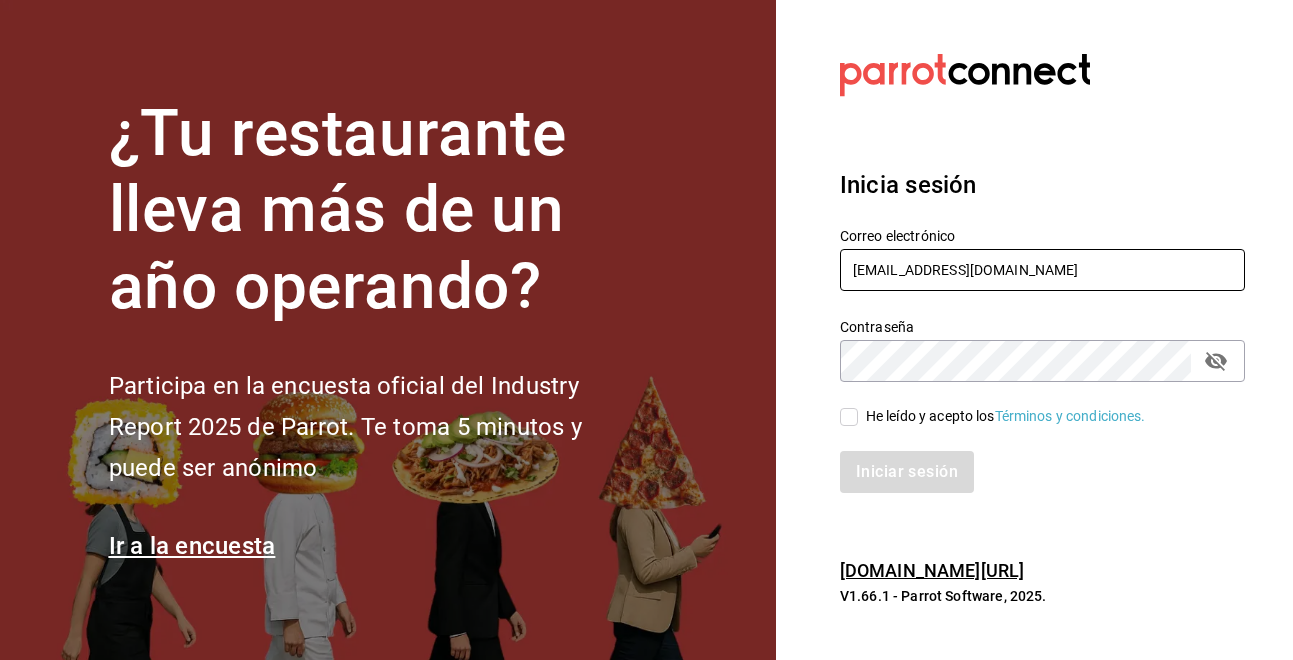type on "abel090289@gmail.com" 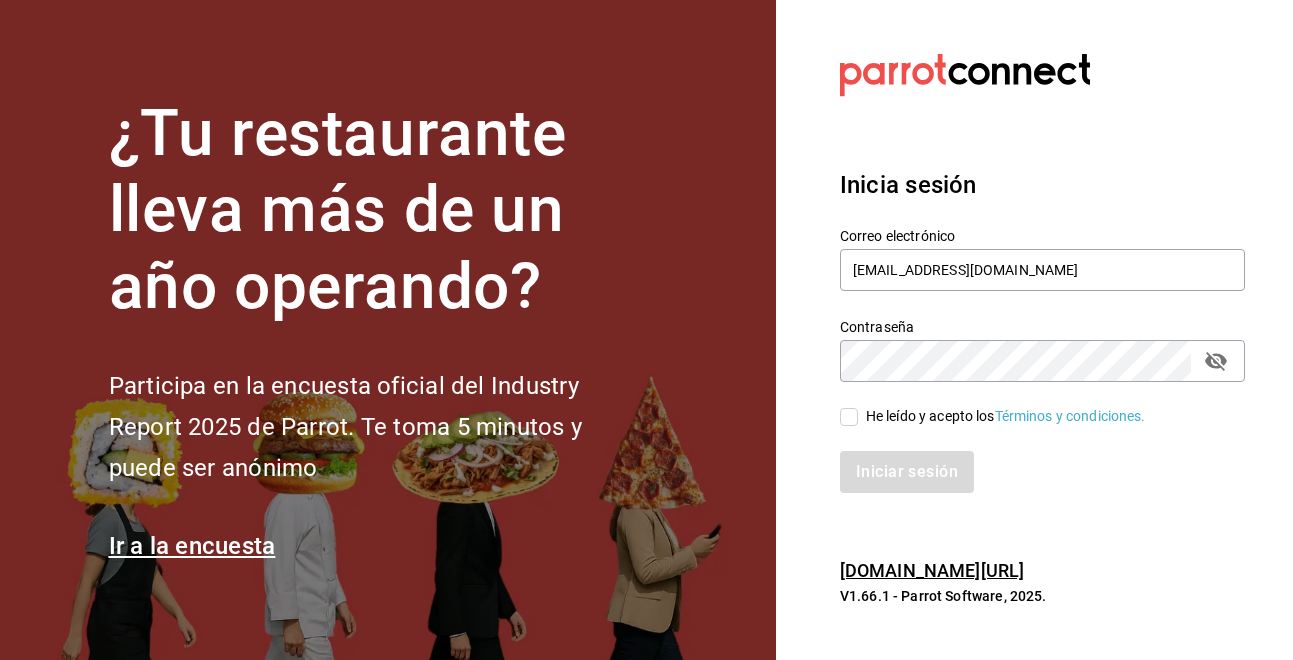 drag, startPoint x: 849, startPoint y: 410, endPoint x: 853, endPoint y: 420, distance: 10.770329 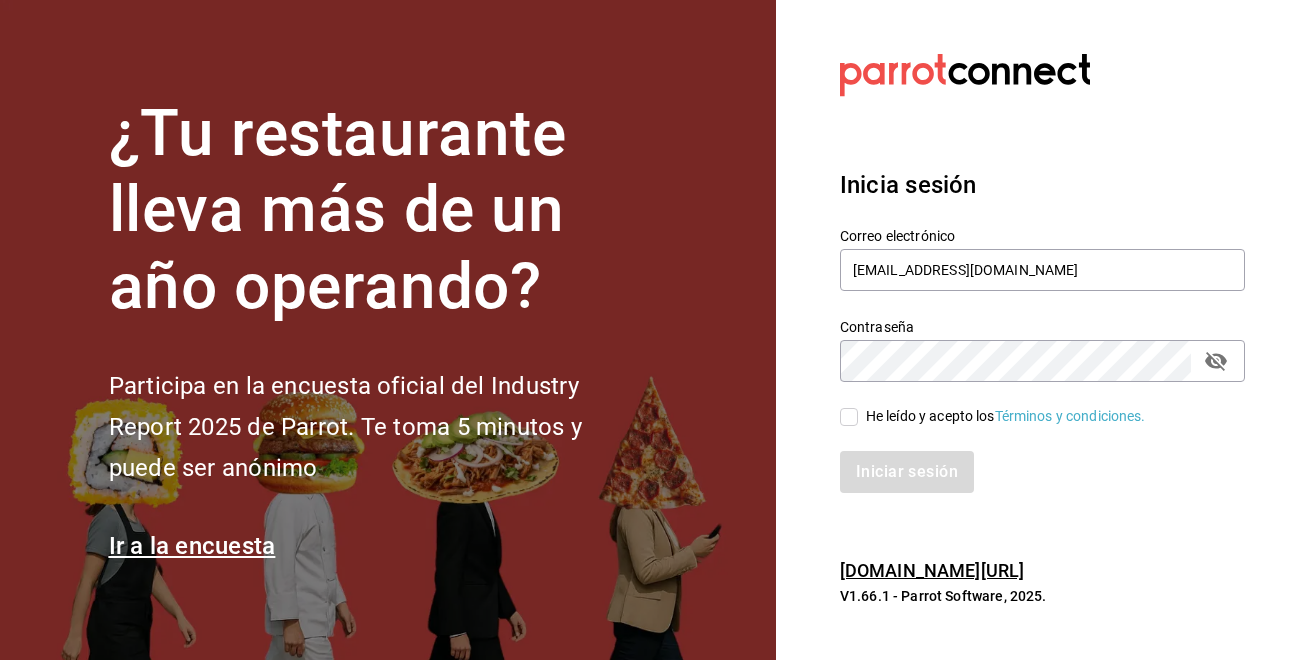 checkbox on "true" 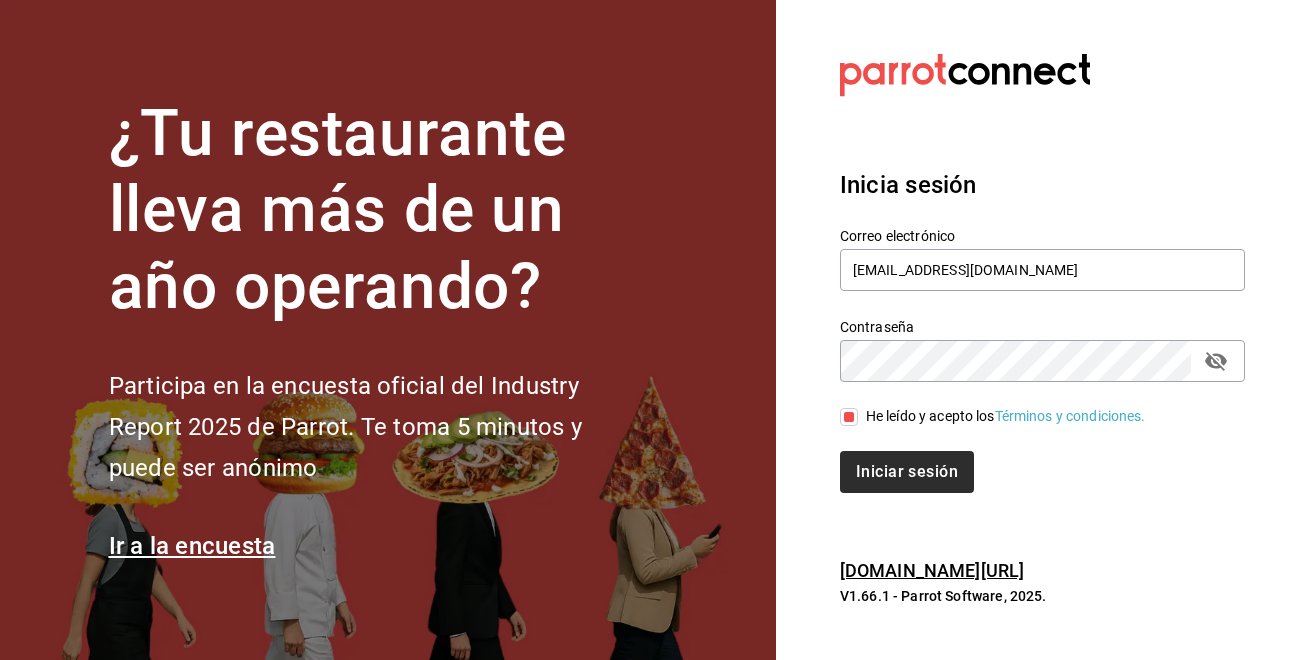 drag, startPoint x: 865, startPoint y: 446, endPoint x: 874, endPoint y: 485, distance: 40.024994 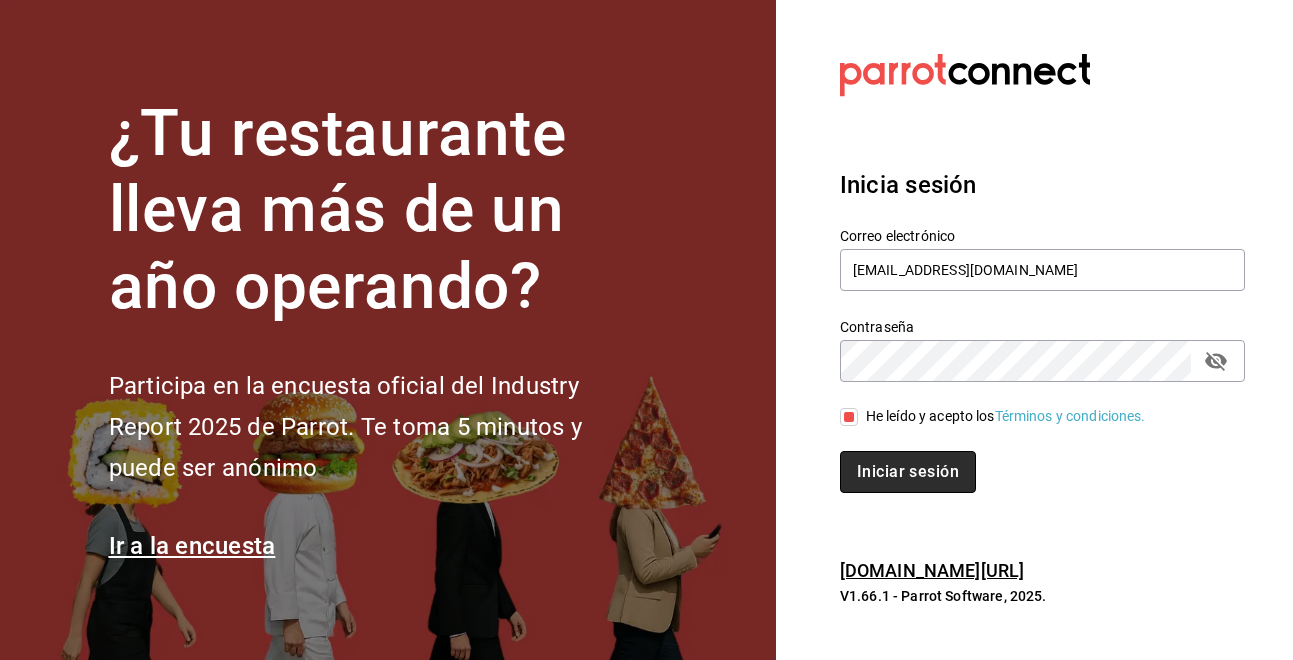 click on "Iniciar sesión" at bounding box center (908, 472) 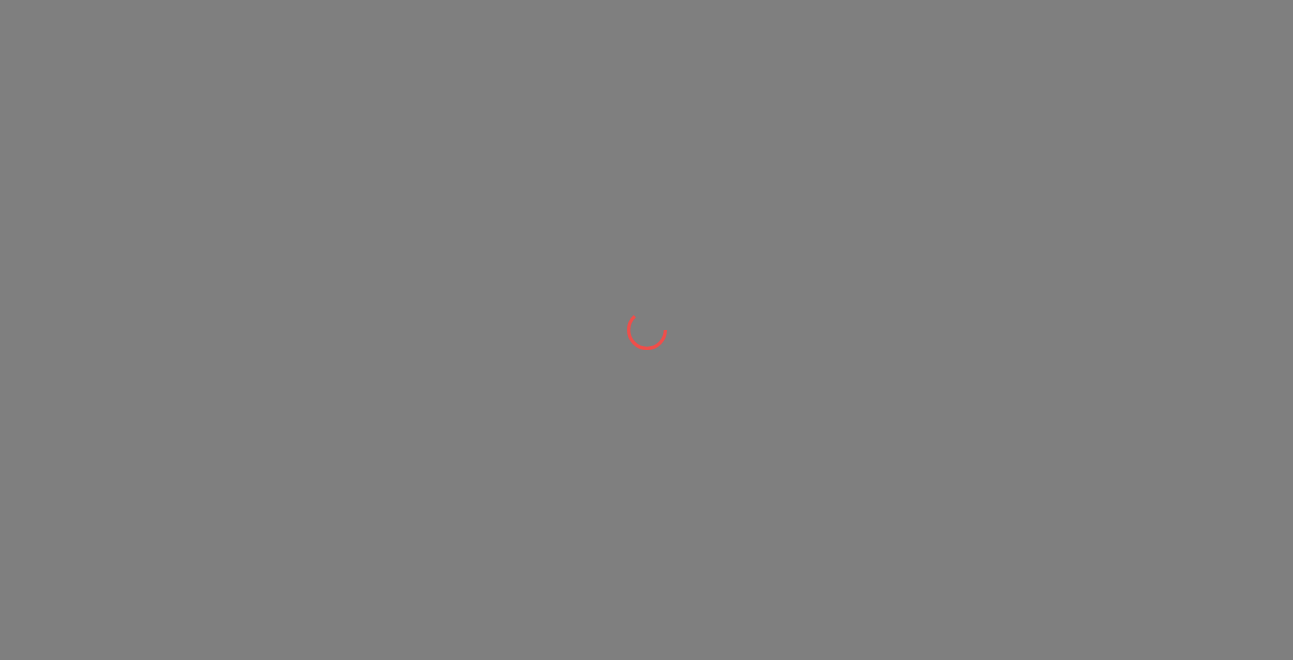 scroll, scrollTop: 0, scrollLeft: 0, axis: both 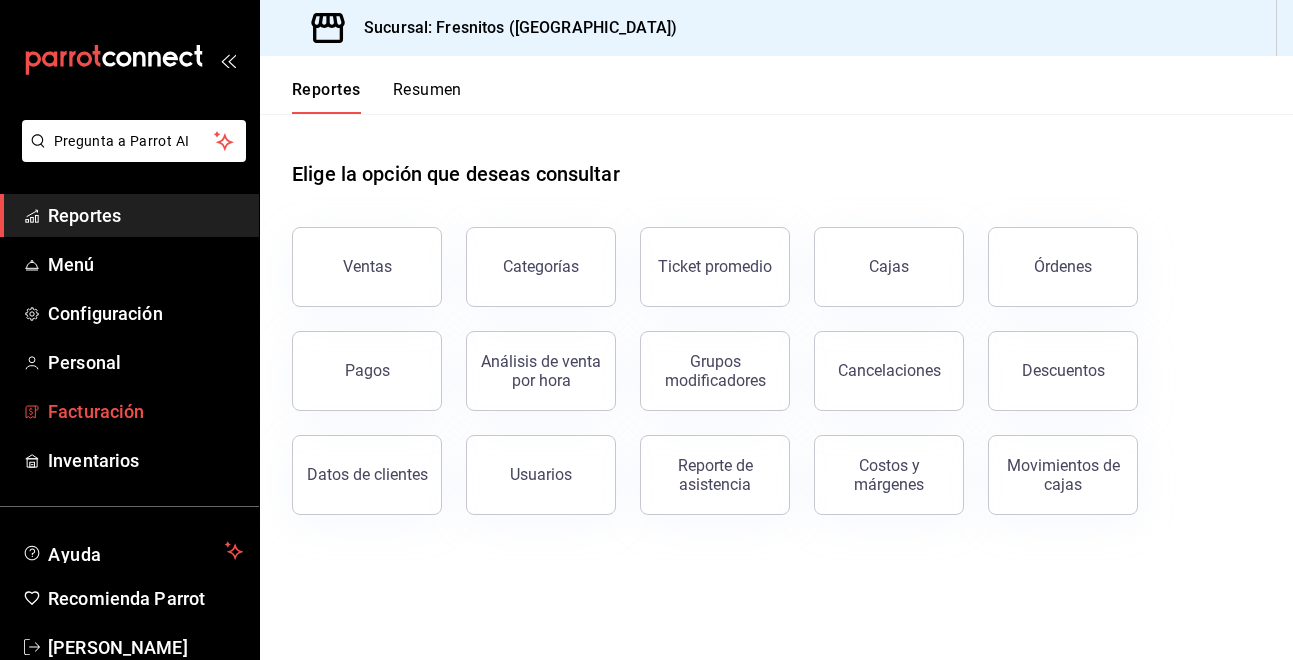 click on "Facturación" at bounding box center (145, 411) 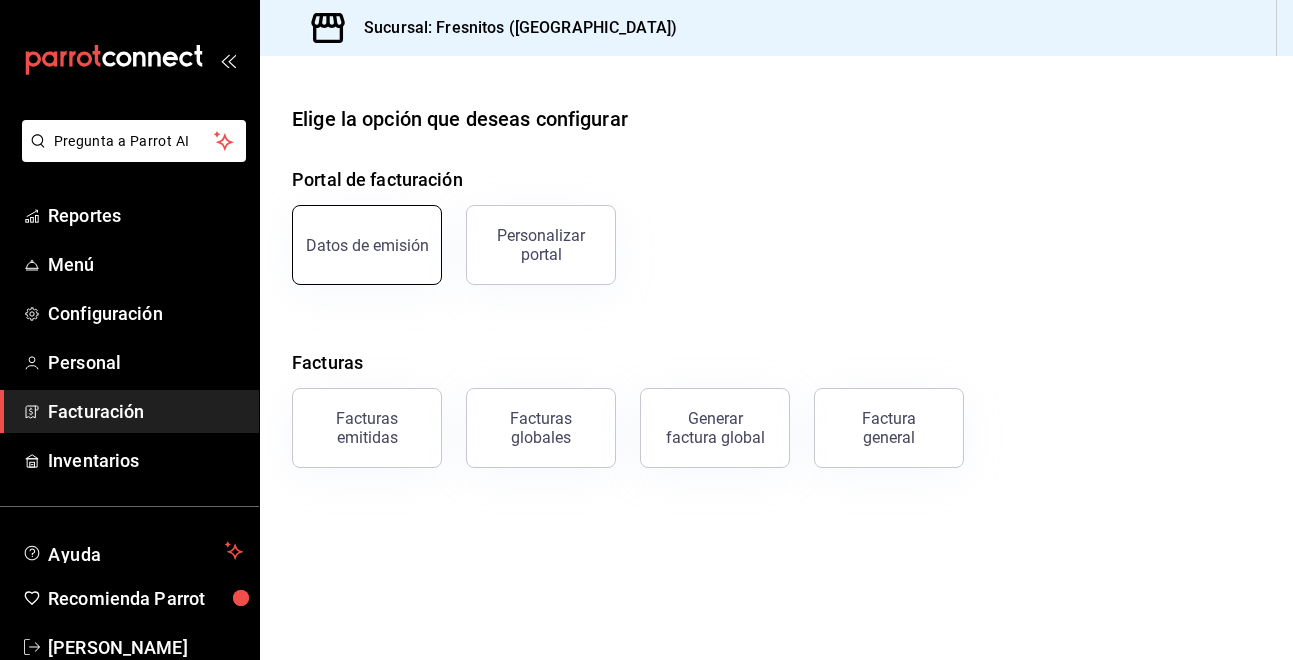 click on "Datos de emisión" at bounding box center [367, 245] 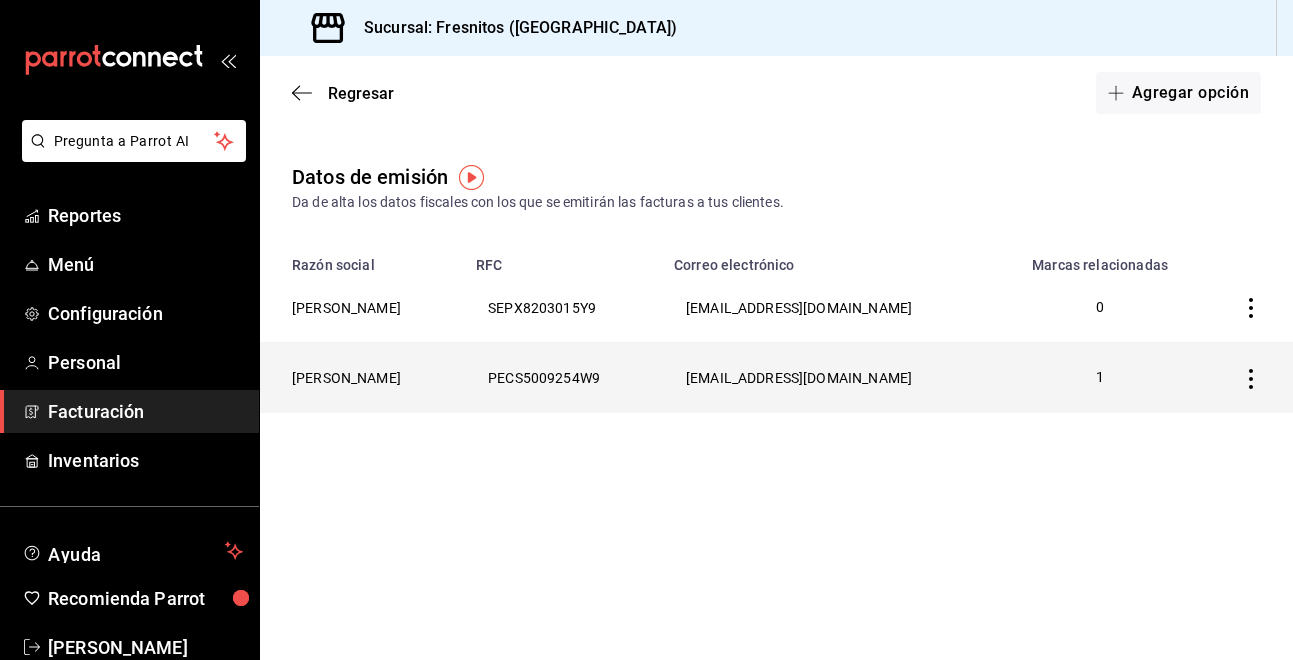 click on "restaurantefresnitos@gmail.com" at bounding box center [831, 378] 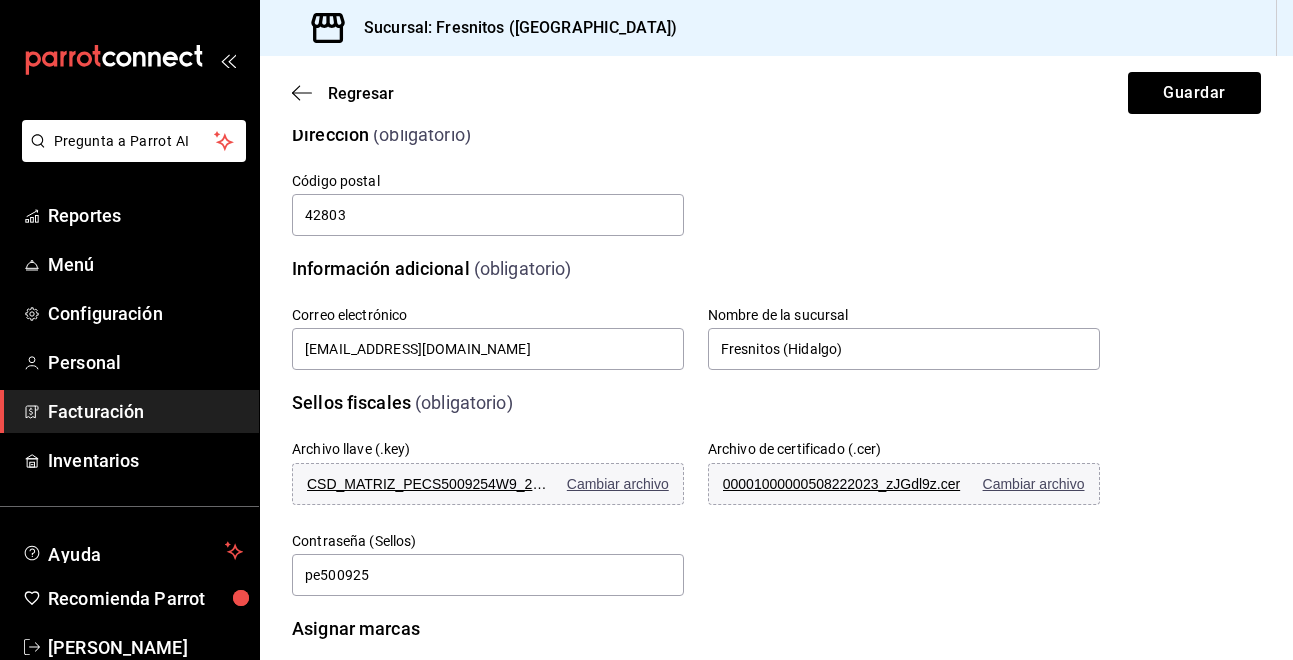 scroll, scrollTop: 500, scrollLeft: 0, axis: vertical 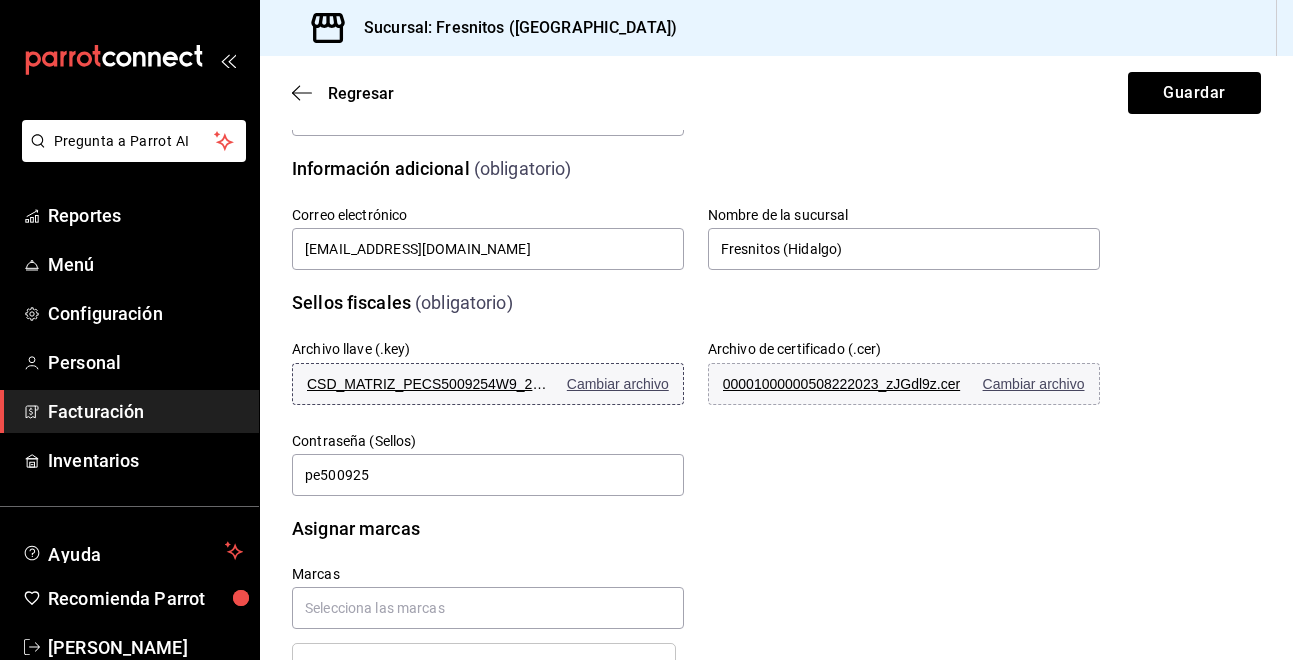 click on "Cambiar archivo" at bounding box center [618, 384] 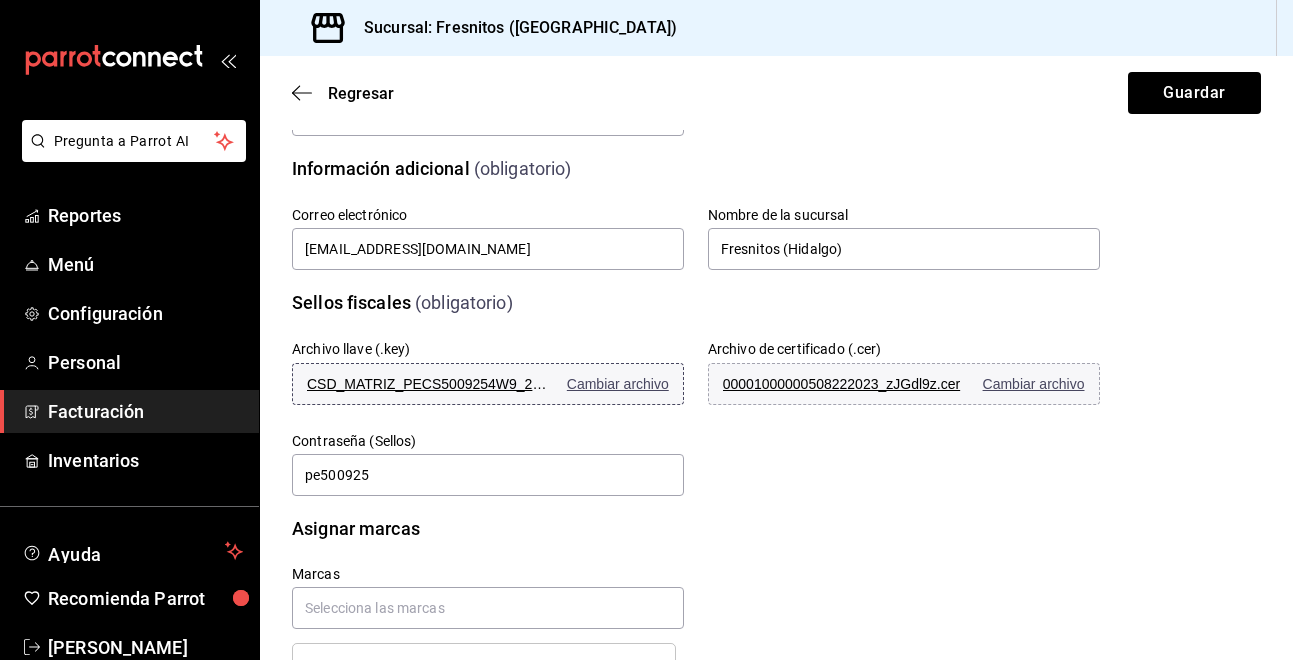 click on "Cambiar archivo" at bounding box center [618, 384] 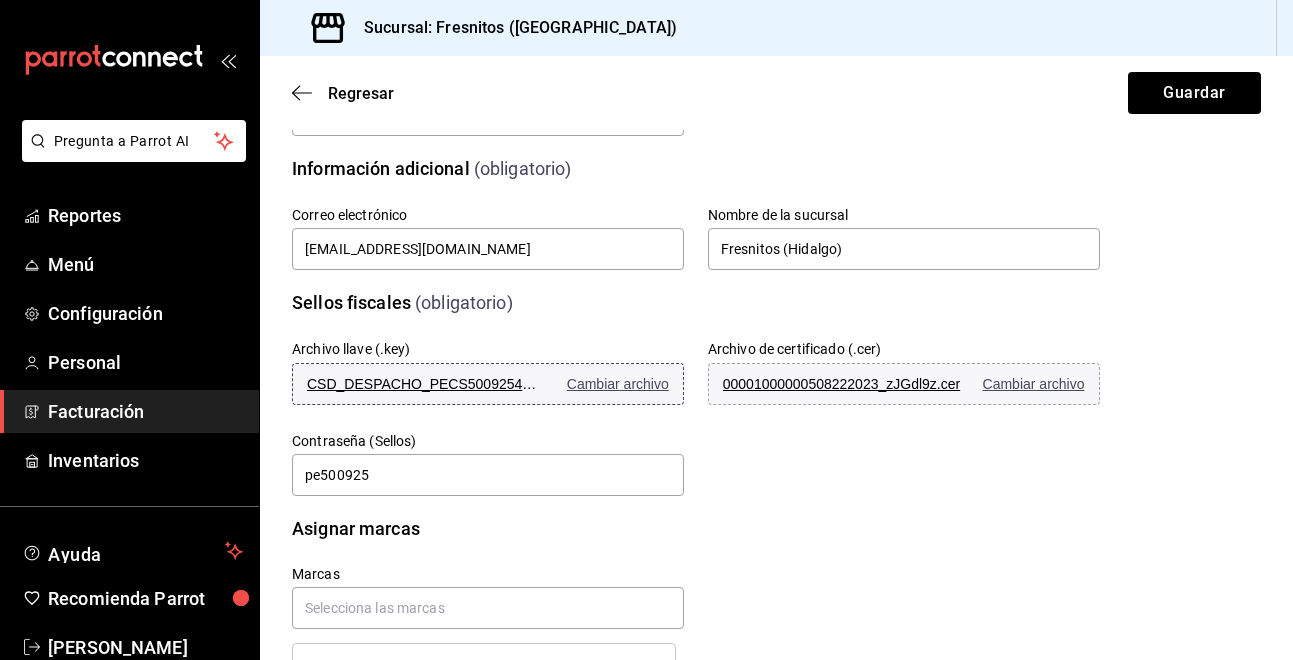 click on "Cambiar archivo" at bounding box center (618, 384) 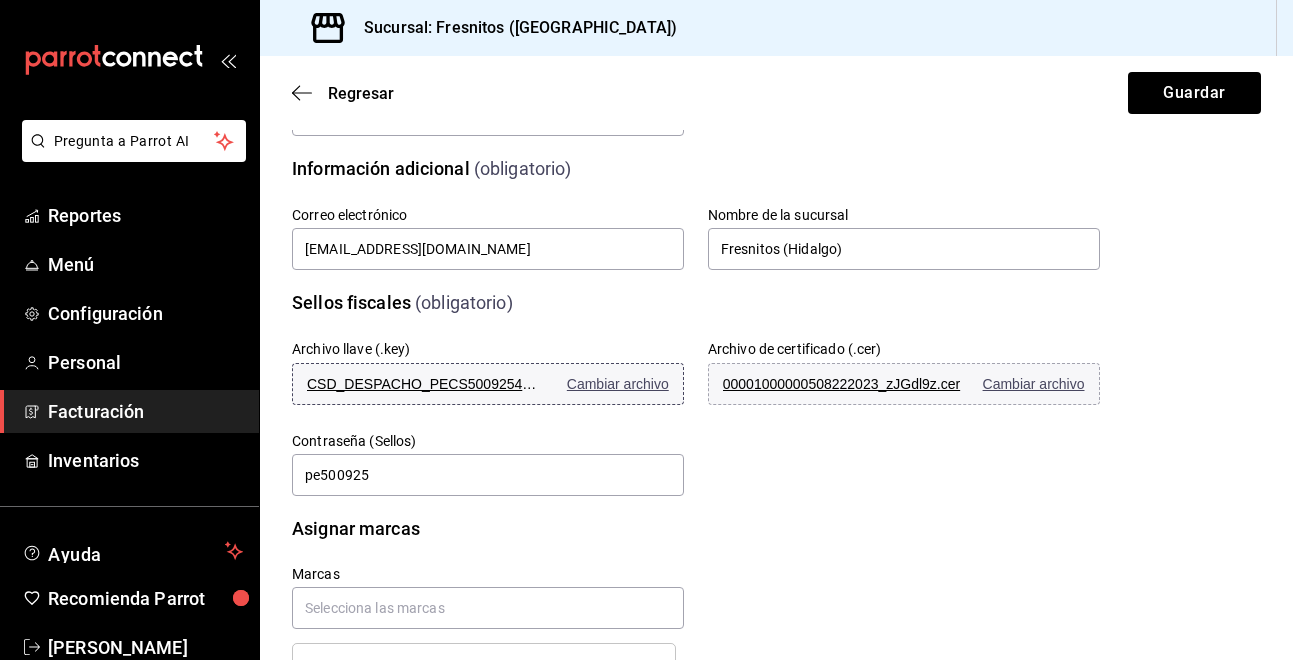 click on "Cambiar archivo" at bounding box center [618, 384] 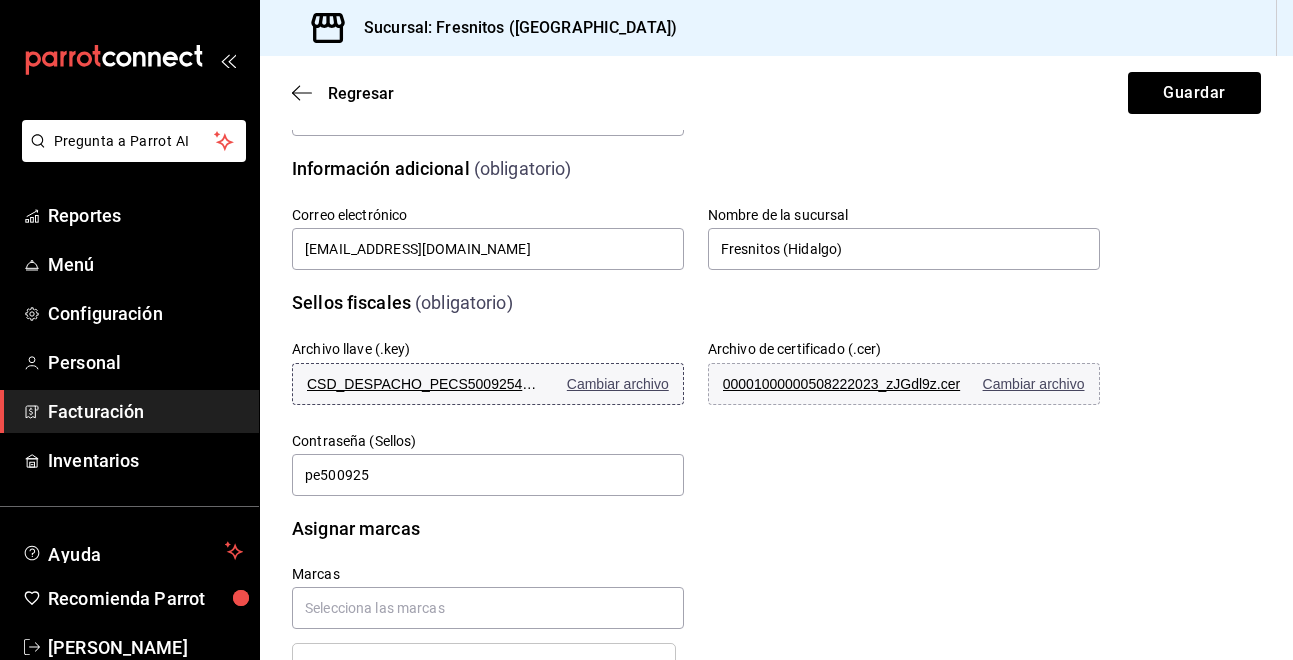 click on "Cambiar archivo" at bounding box center [618, 384] 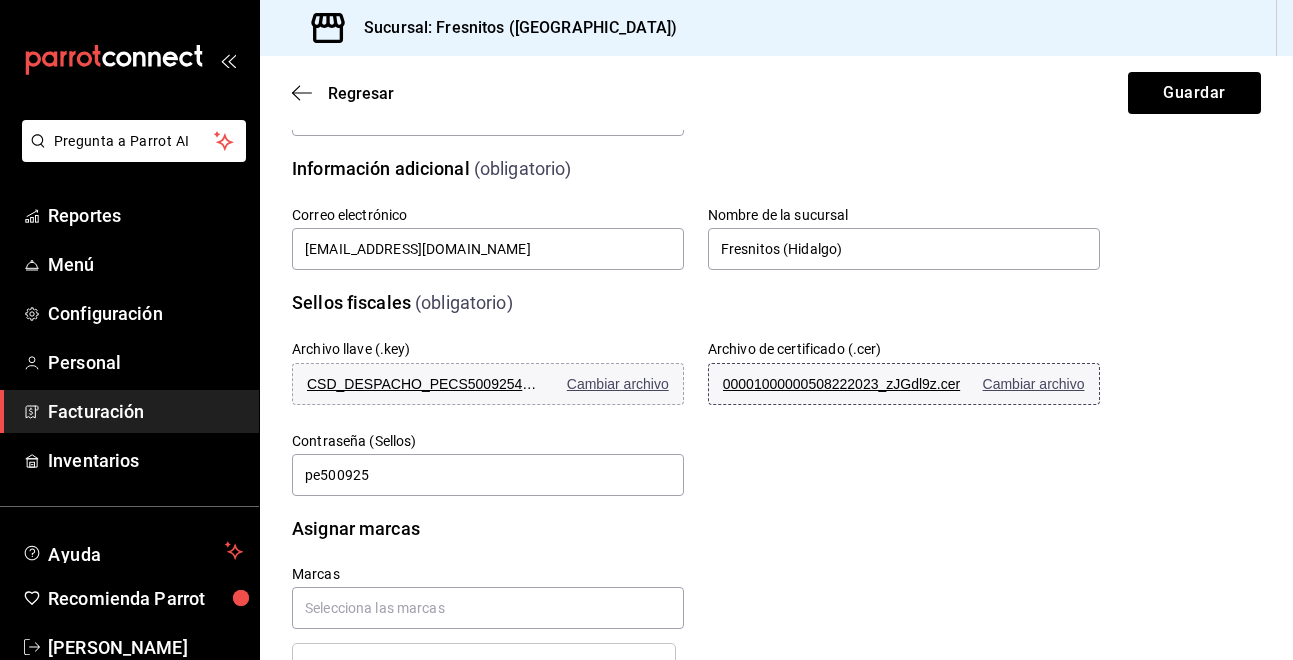 click on "Cambiar archivo" at bounding box center [1034, 384] 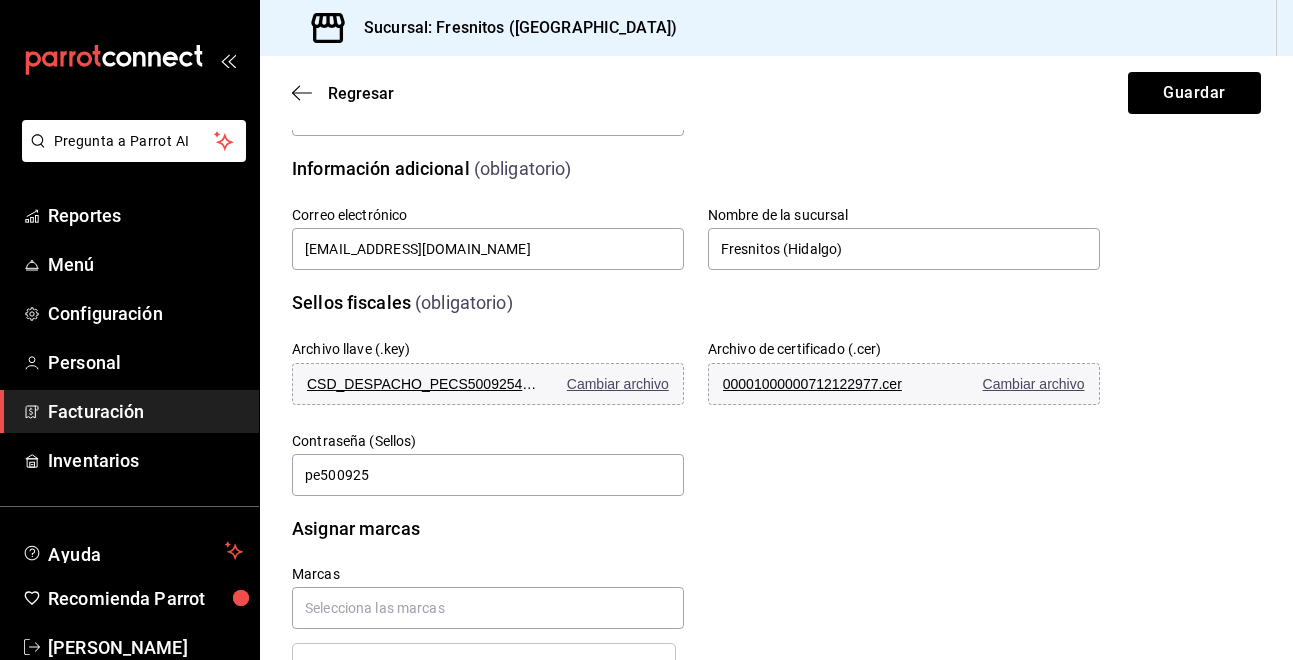 scroll, scrollTop: 584, scrollLeft: 0, axis: vertical 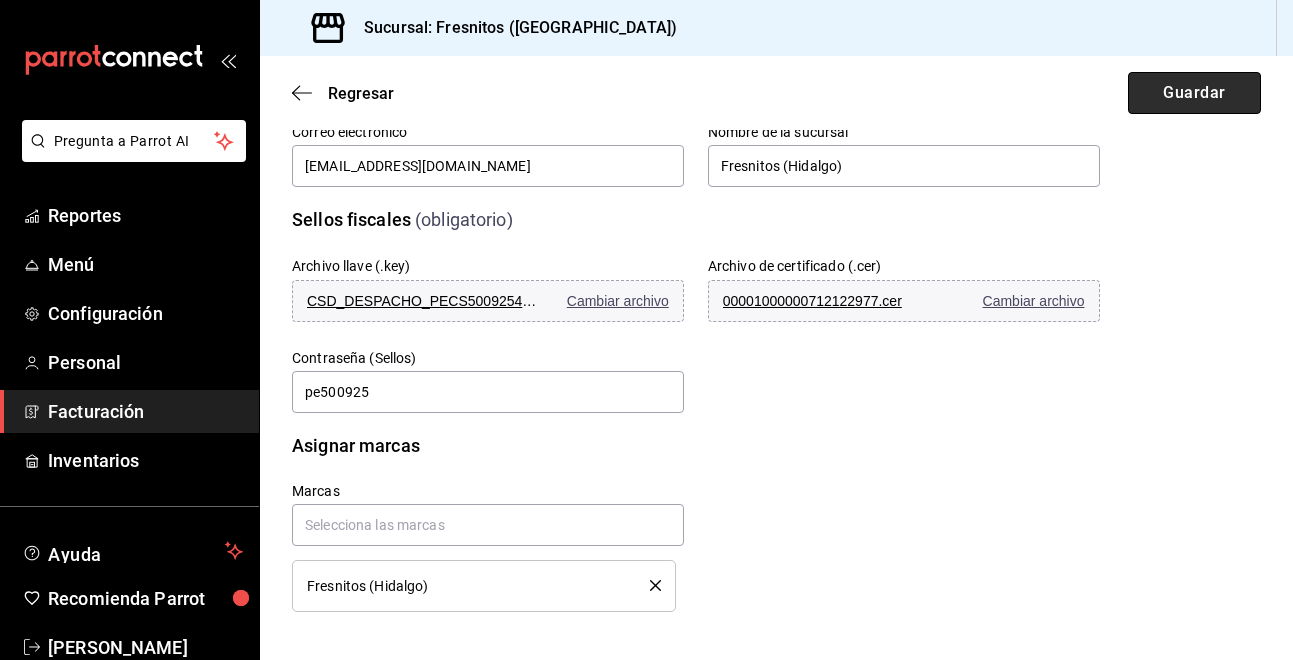 click on "Guardar" at bounding box center (1194, 93) 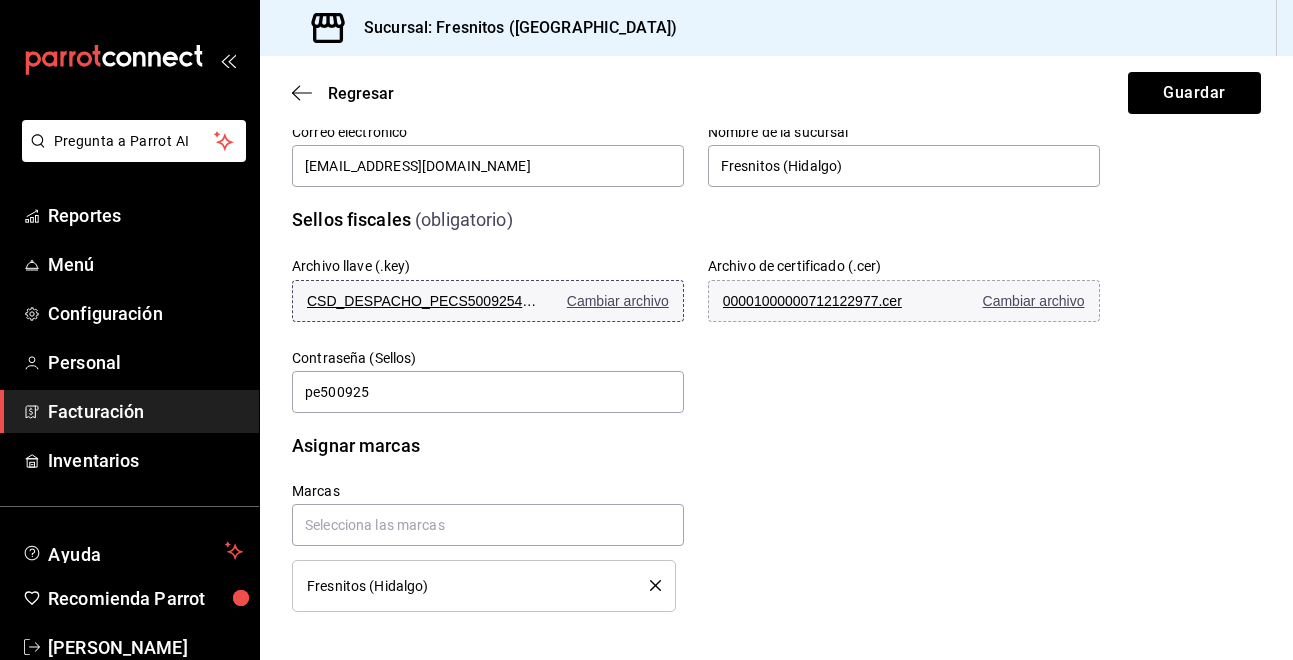 click on "Cambiar archivo" at bounding box center [618, 301] 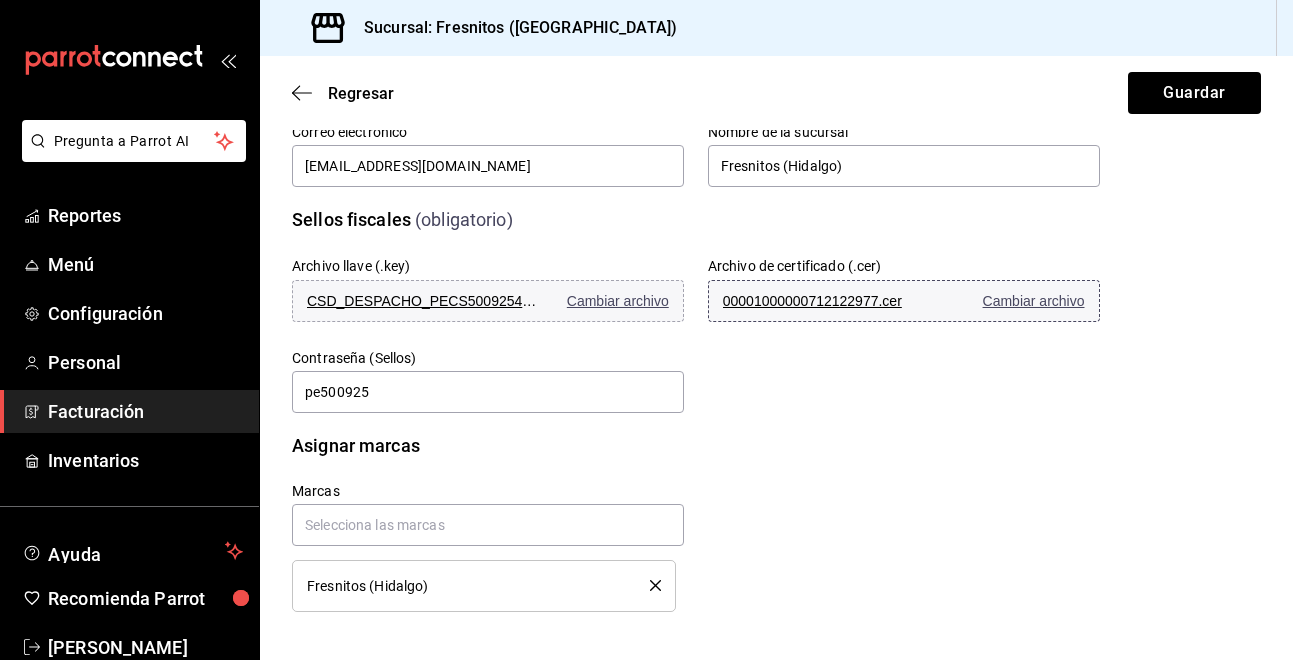 click on "Cambiar archivo" at bounding box center [1034, 301] 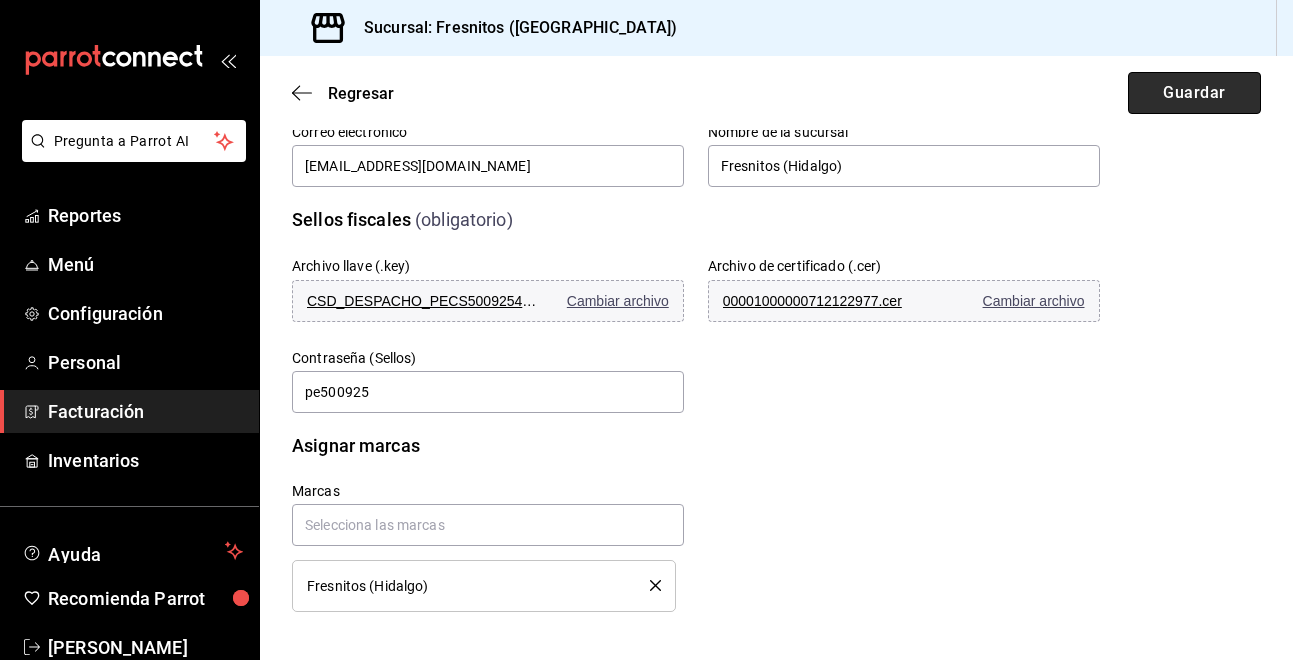 click on "Guardar" at bounding box center [1194, 93] 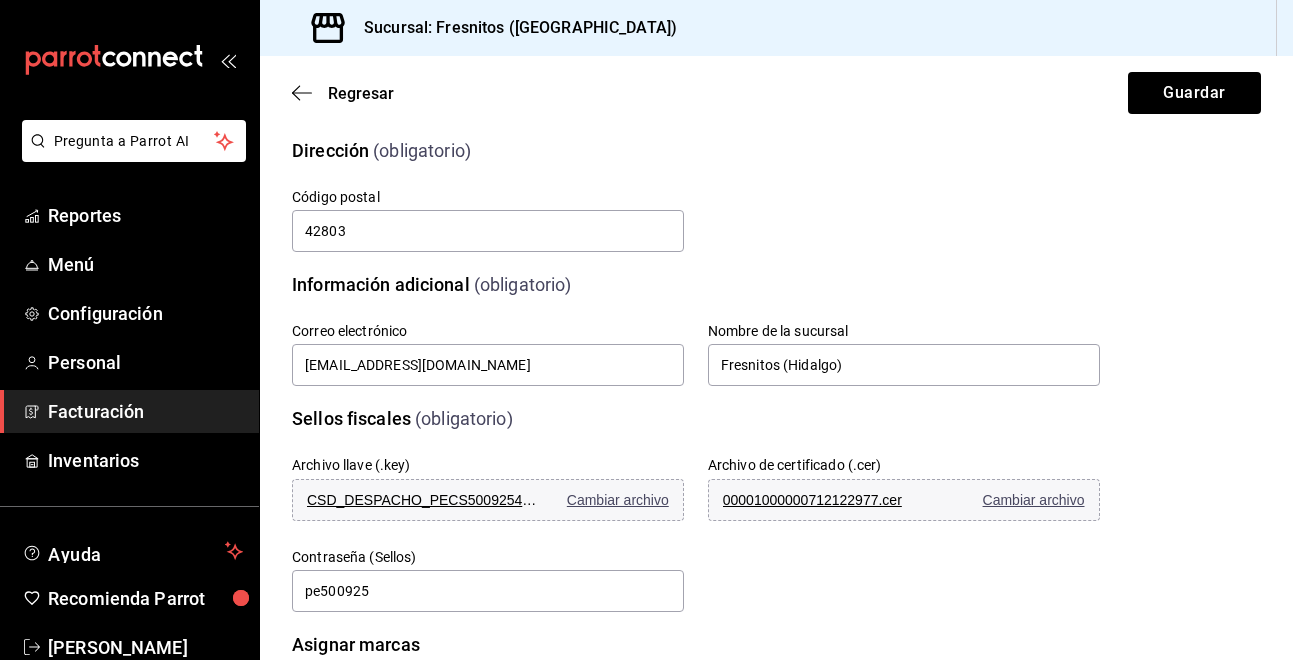 scroll, scrollTop: 584, scrollLeft: 0, axis: vertical 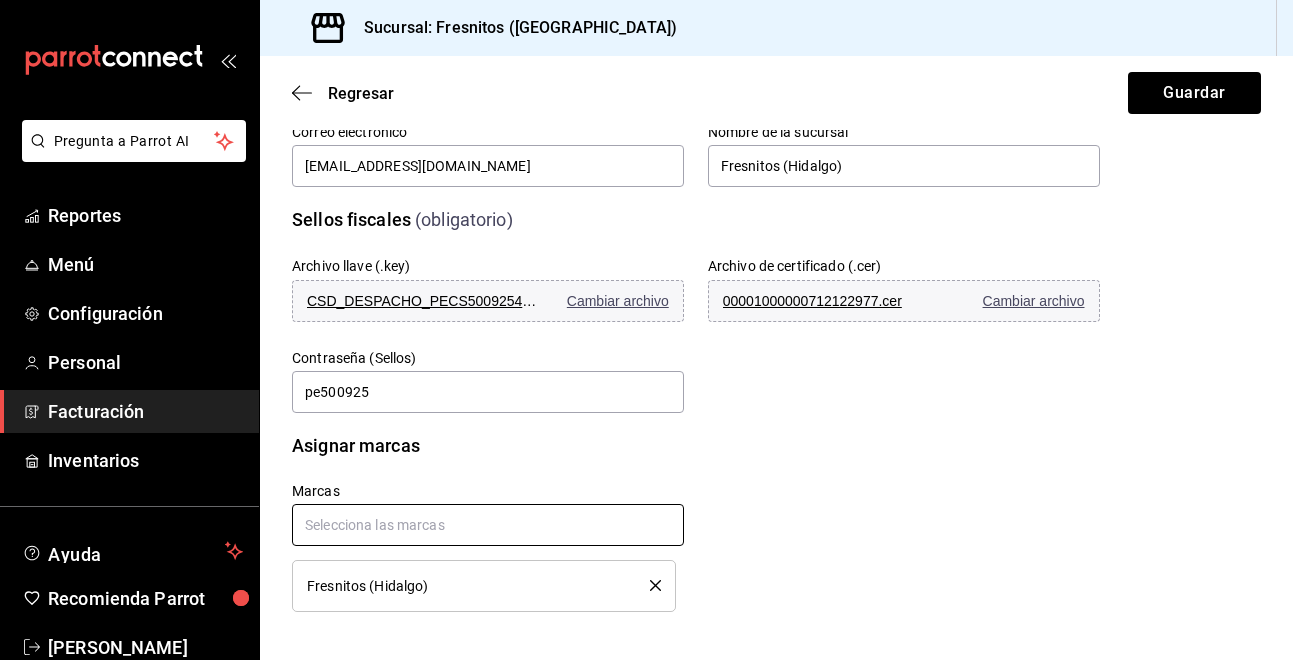 click at bounding box center (488, 525) 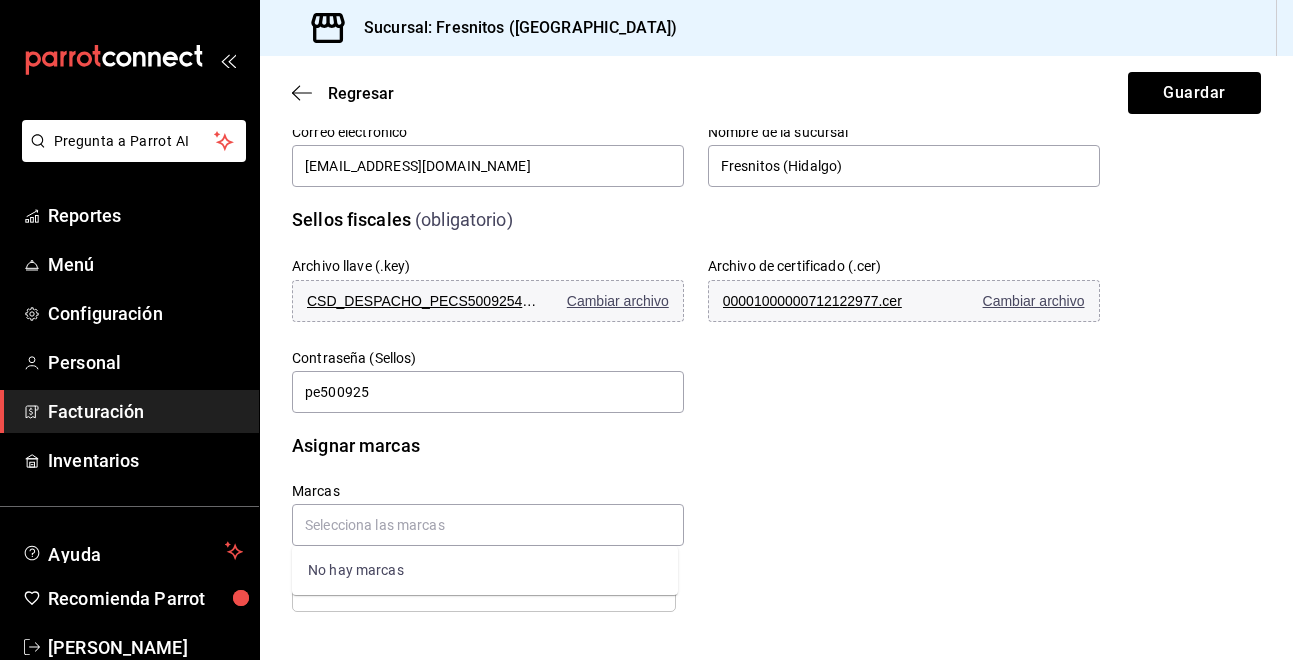 click on "Marcas Fresnitos (Hidalgo)" at bounding box center (672, 523) 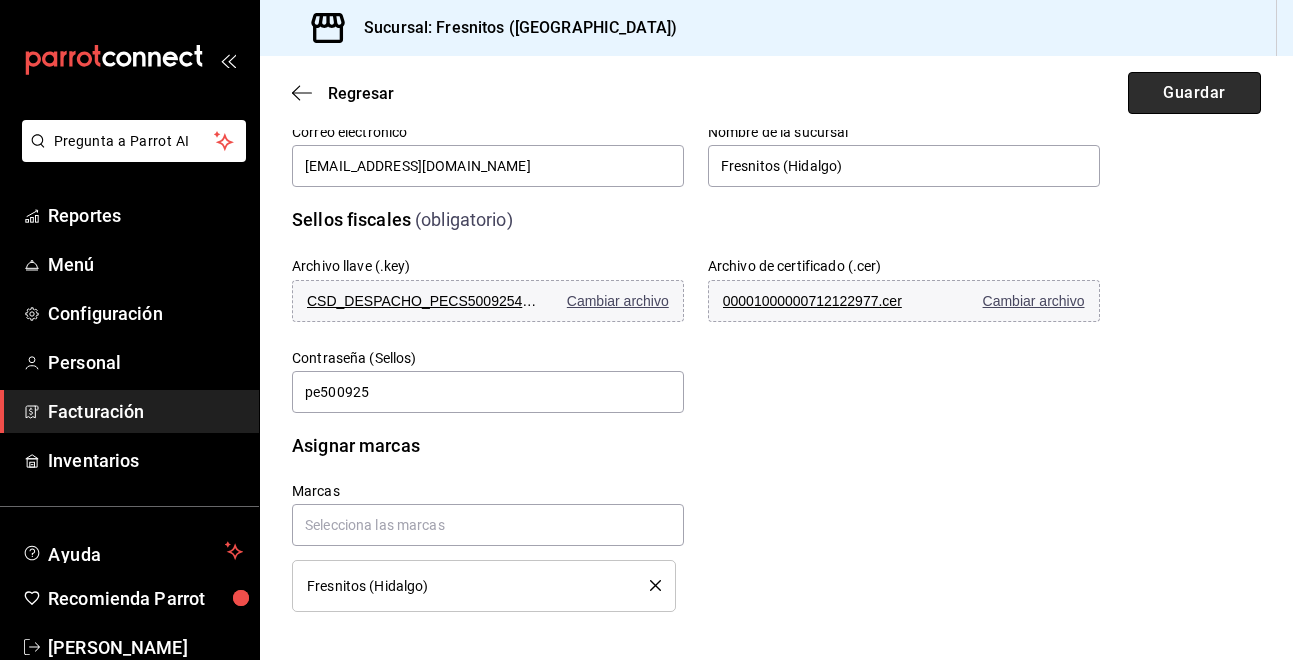 click on "Guardar" at bounding box center [1194, 93] 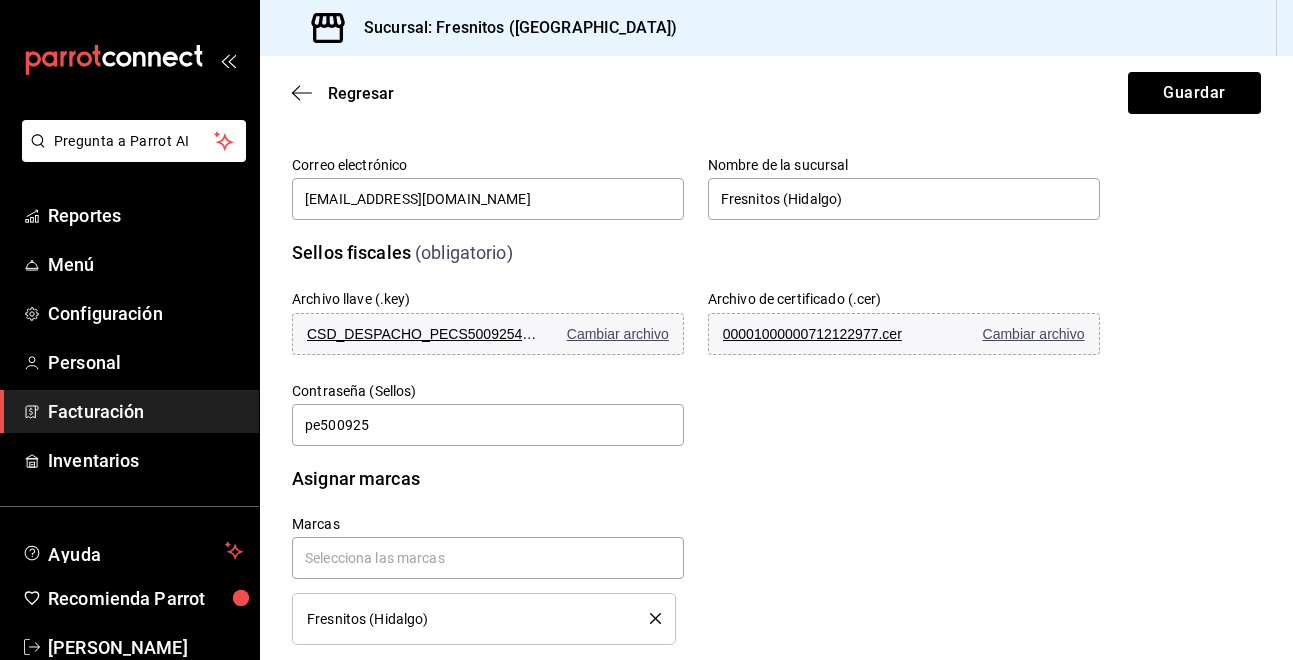 scroll, scrollTop: 584, scrollLeft: 0, axis: vertical 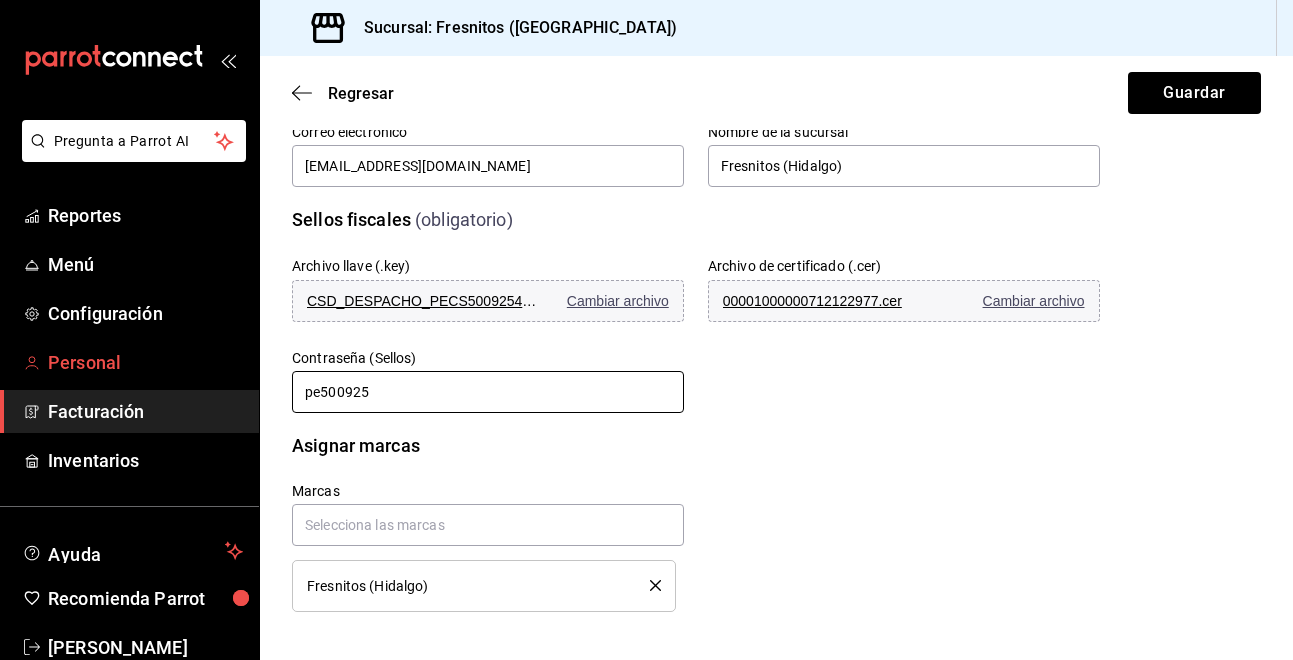 drag, startPoint x: 370, startPoint y: 386, endPoint x: 120, endPoint y: 351, distance: 252.43811 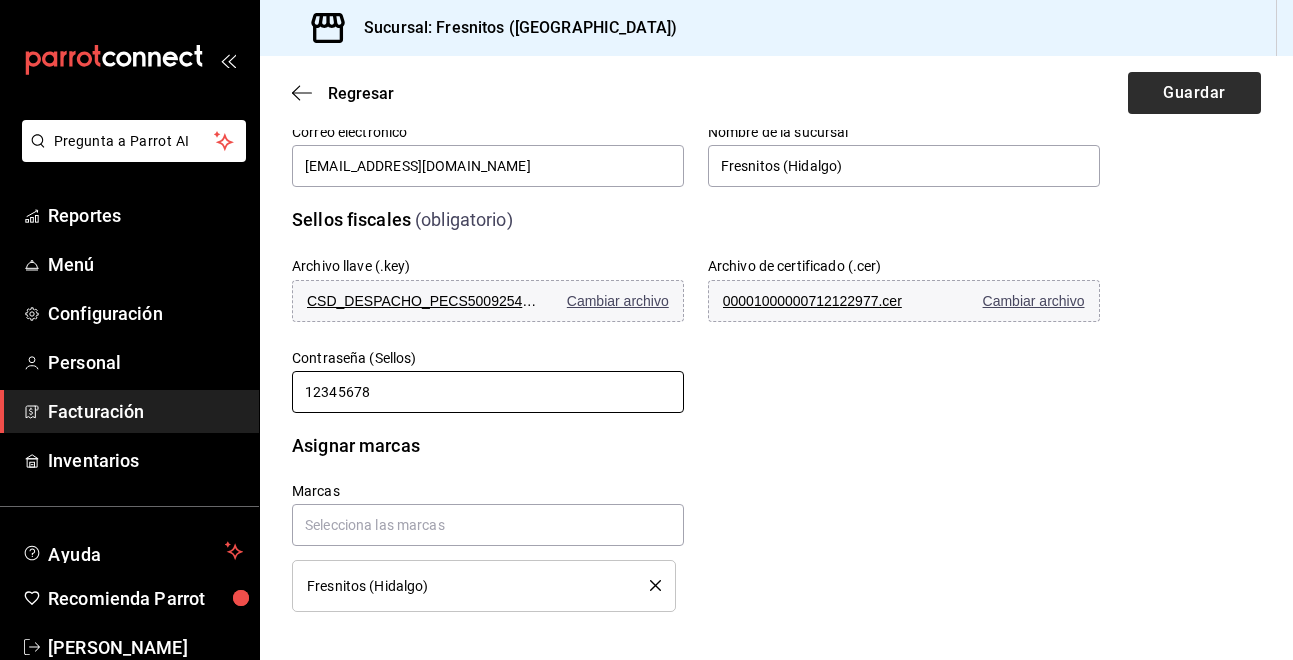 type on "12345678" 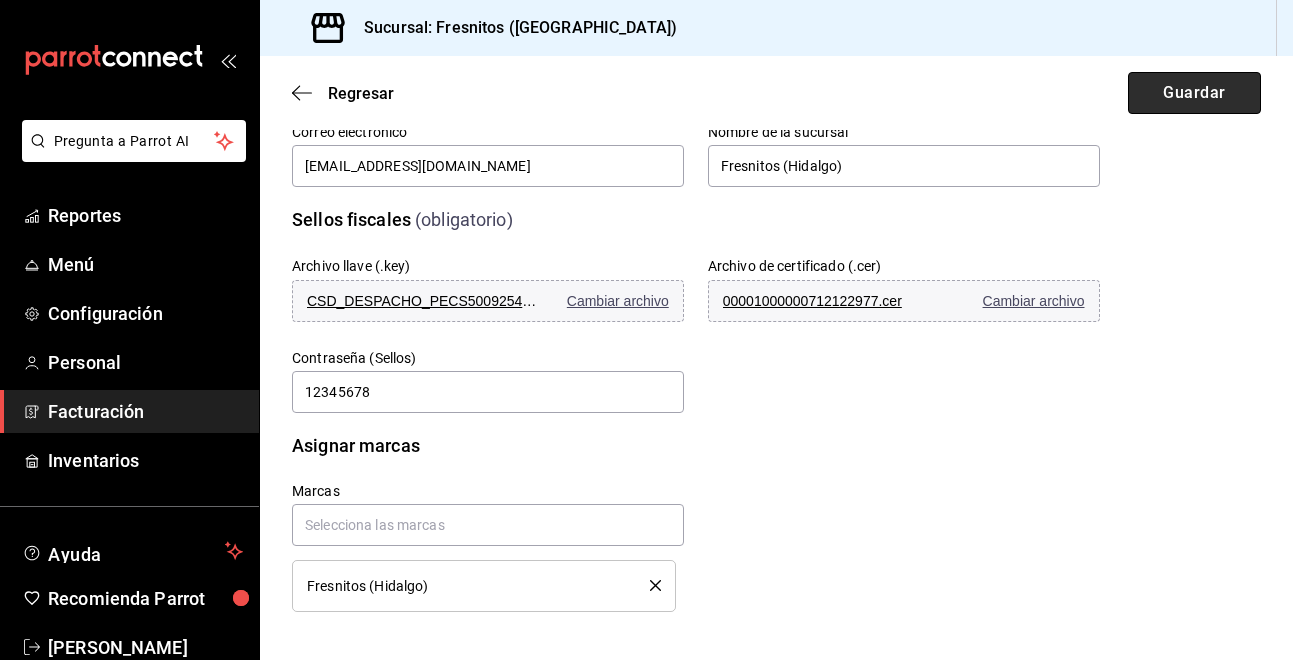 click on "Guardar" at bounding box center (1194, 93) 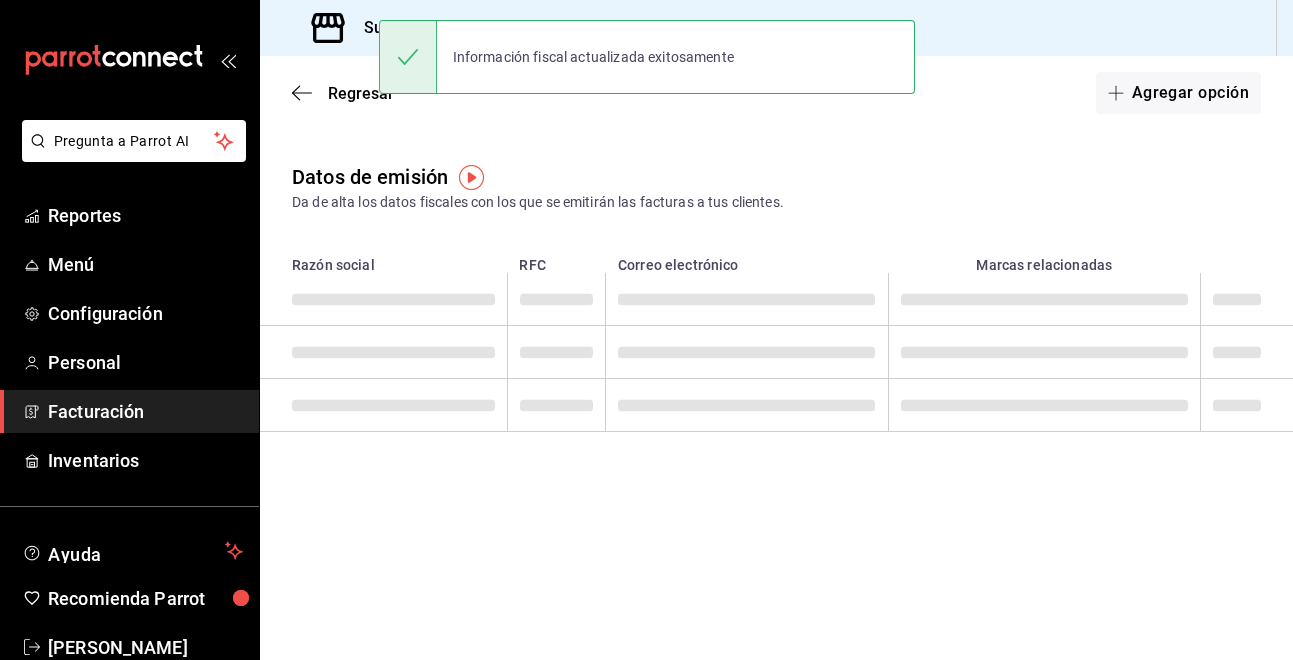 scroll, scrollTop: 0, scrollLeft: 0, axis: both 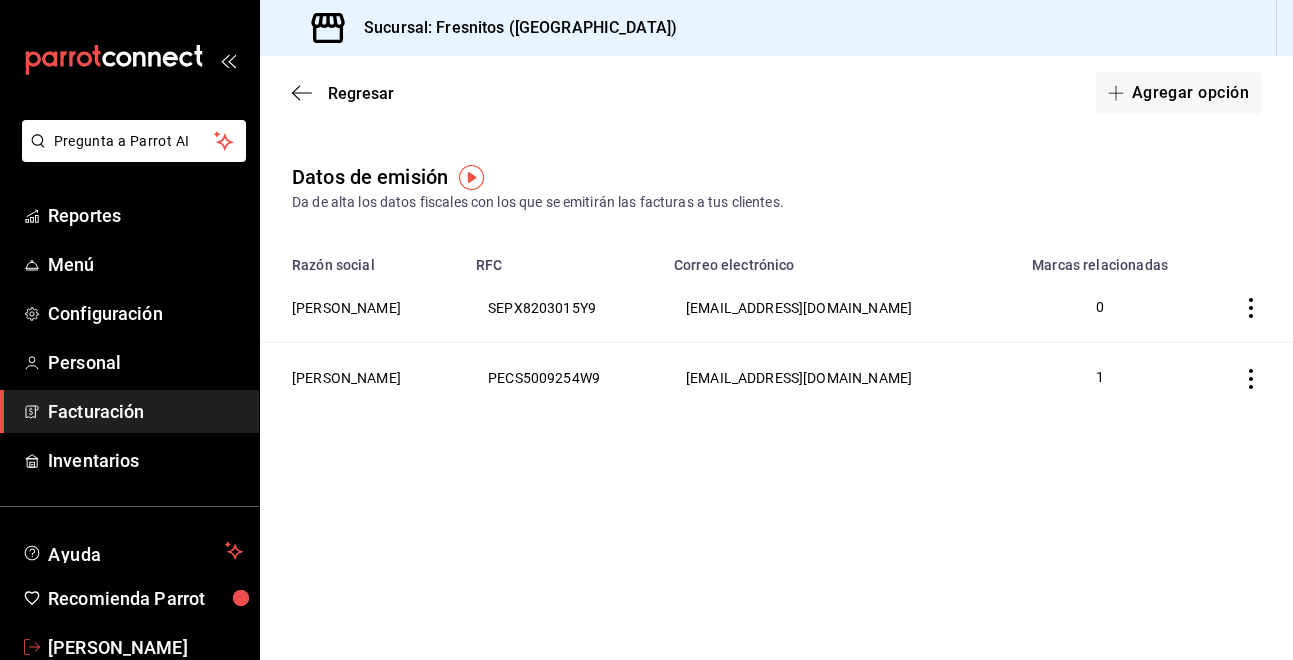 click on "Abel Cruz" at bounding box center (145, 647) 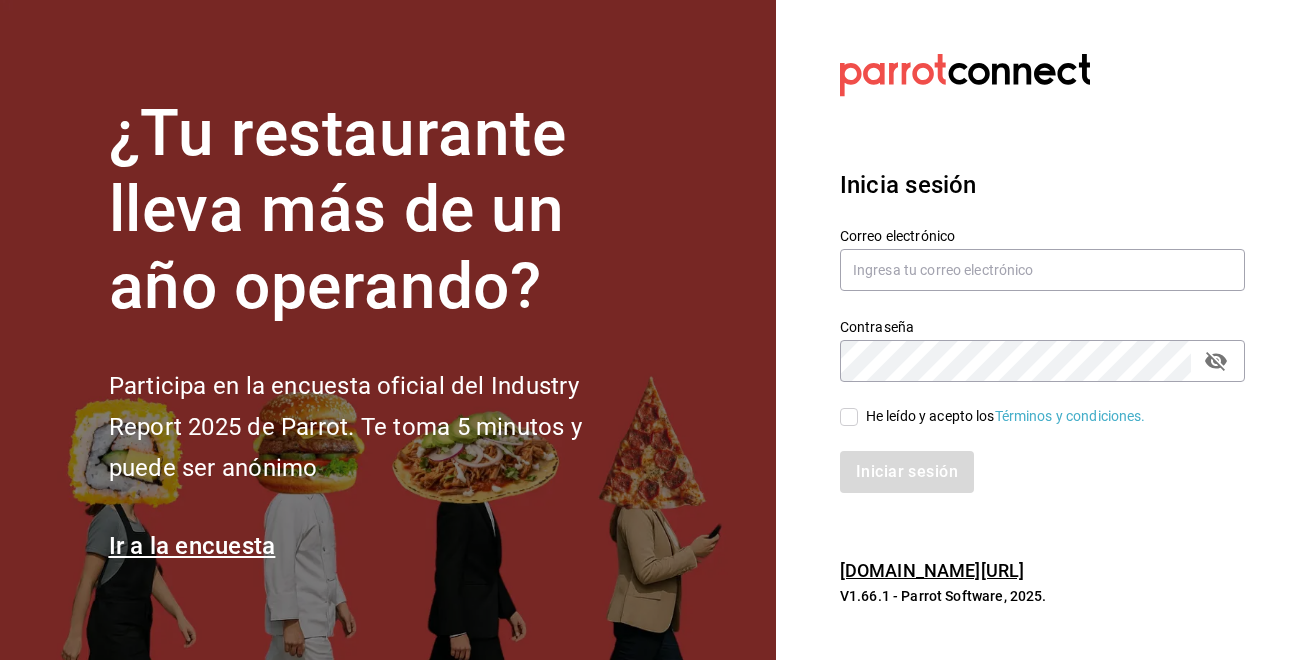 scroll, scrollTop: 0, scrollLeft: 0, axis: both 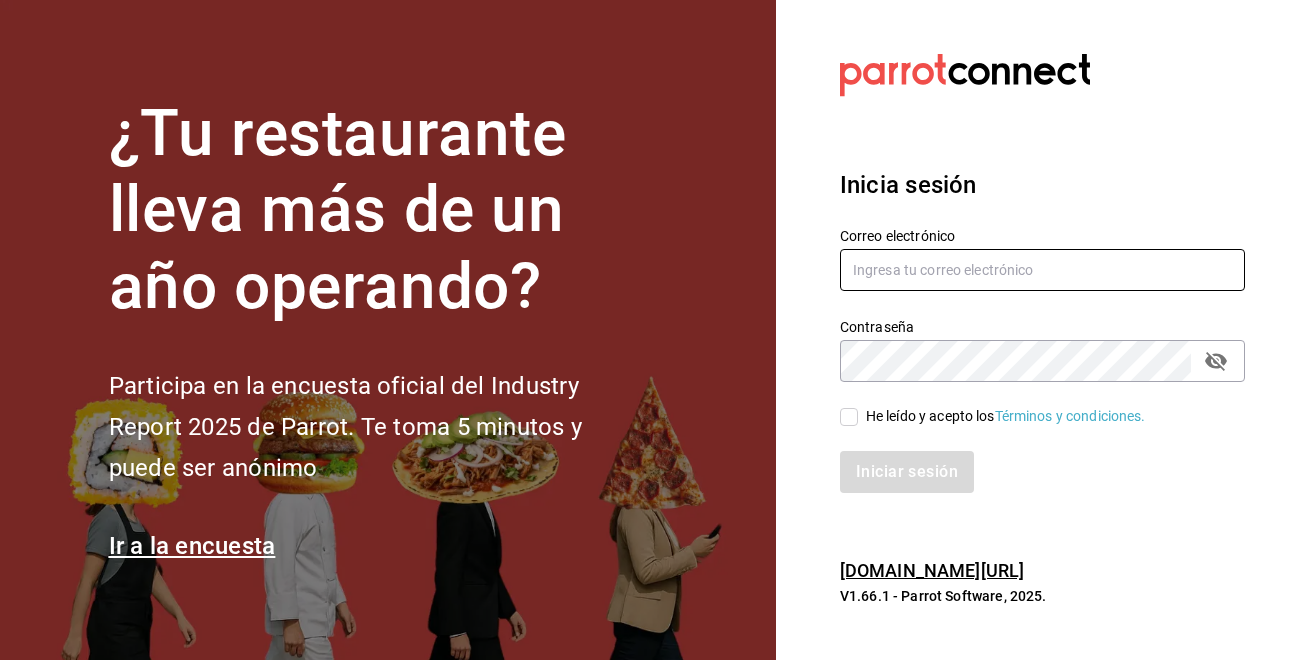 click at bounding box center (1042, 270) 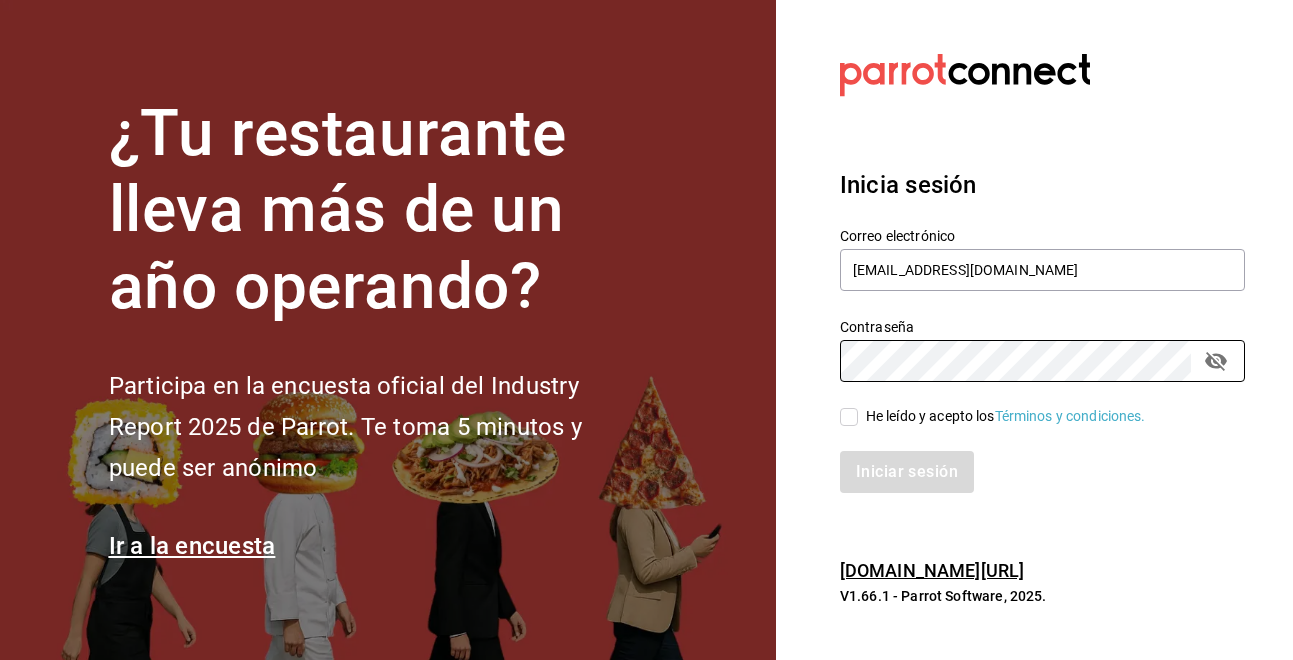 click on "He leído y acepto los  Términos y condiciones." at bounding box center [849, 417] 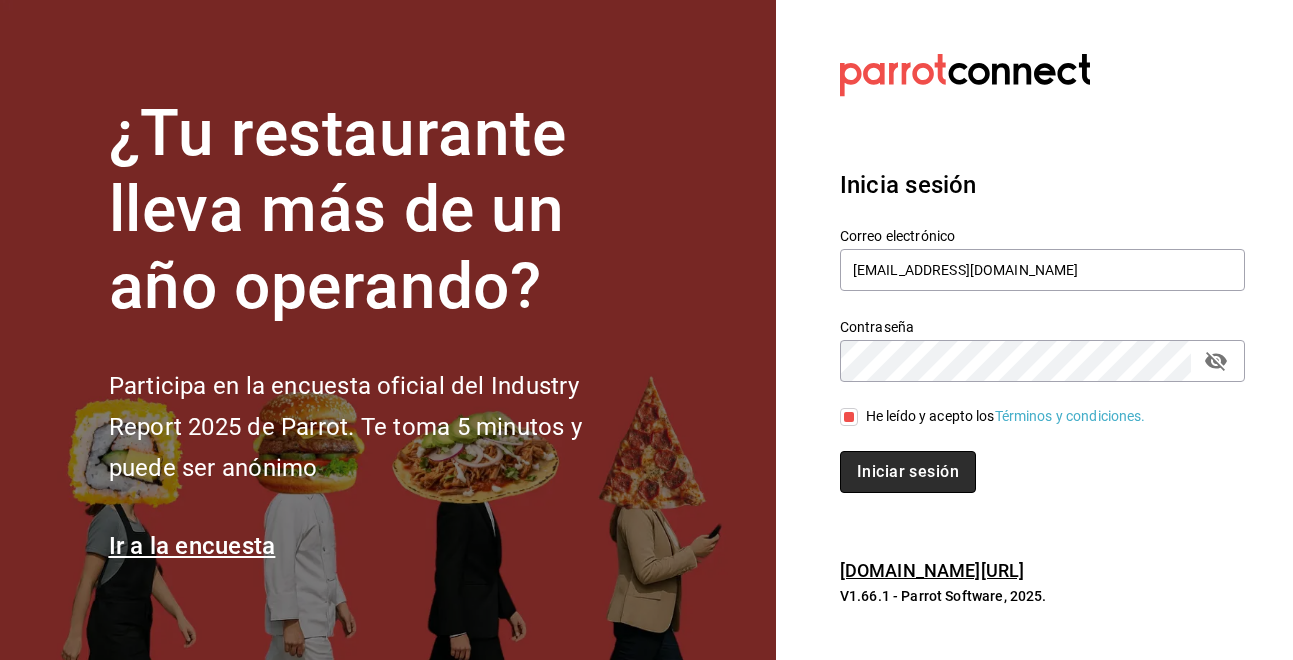 click on "Iniciar sesión" at bounding box center (908, 472) 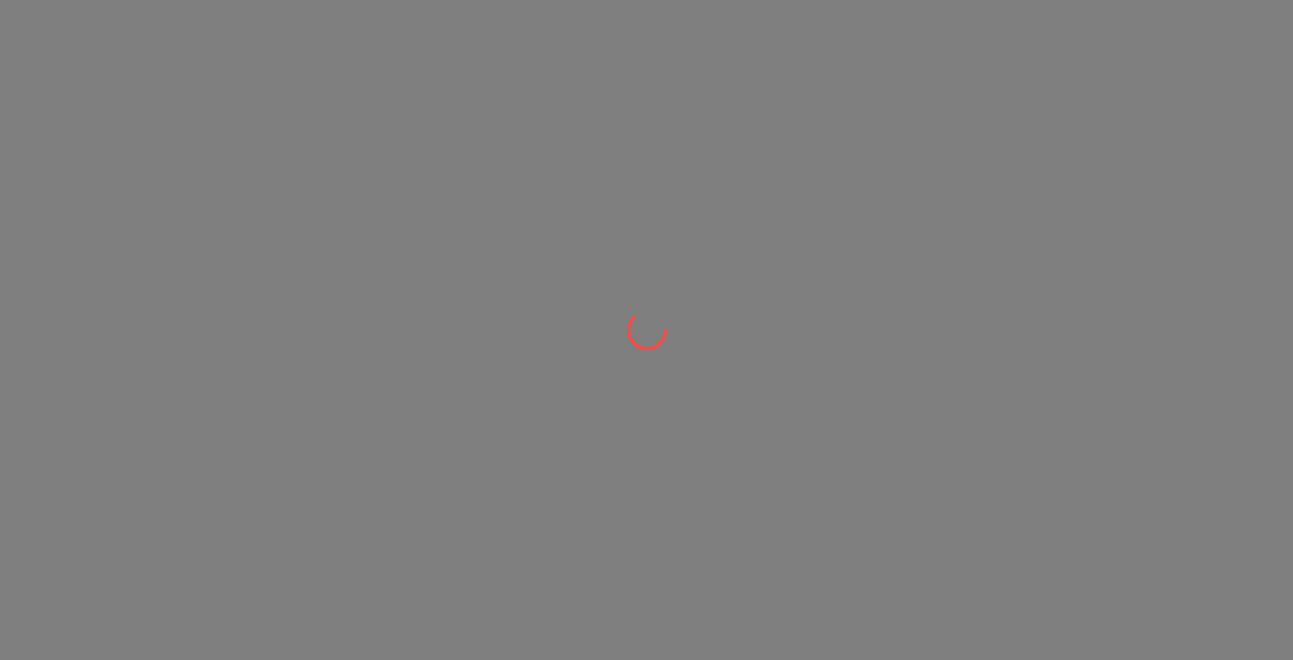 scroll, scrollTop: 0, scrollLeft: 0, axis: both 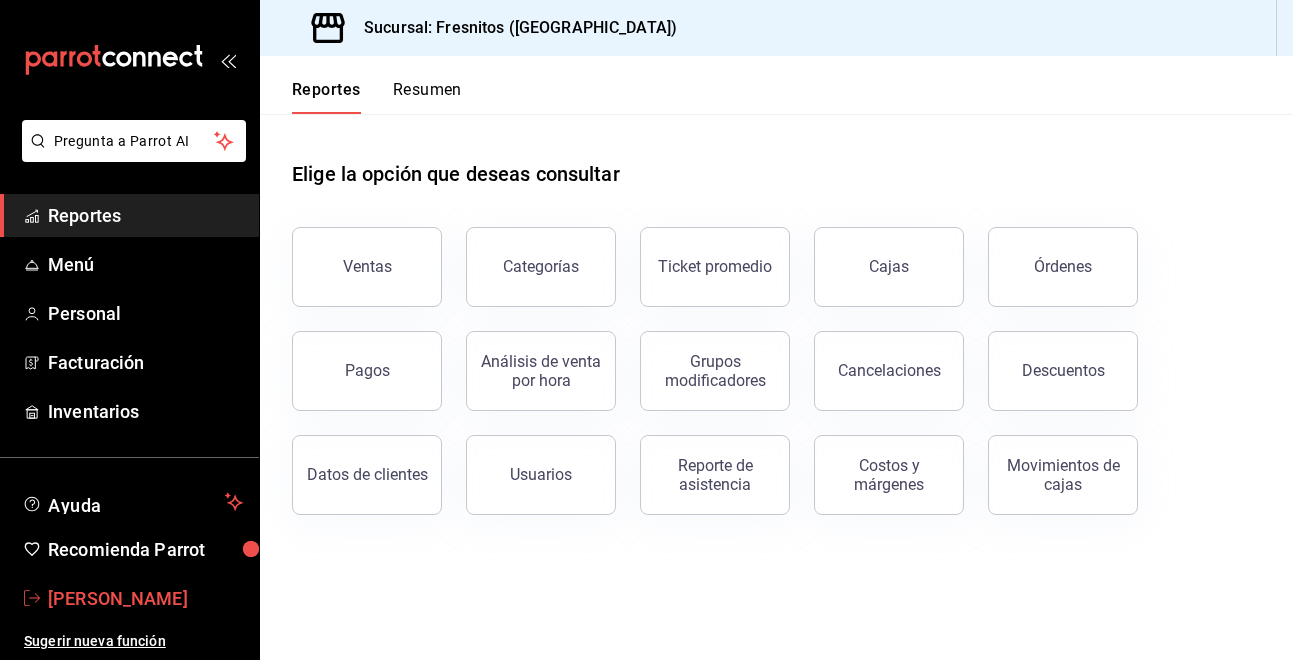 click on "[PERSON_NAME]" at bounding box center (145, 598) 